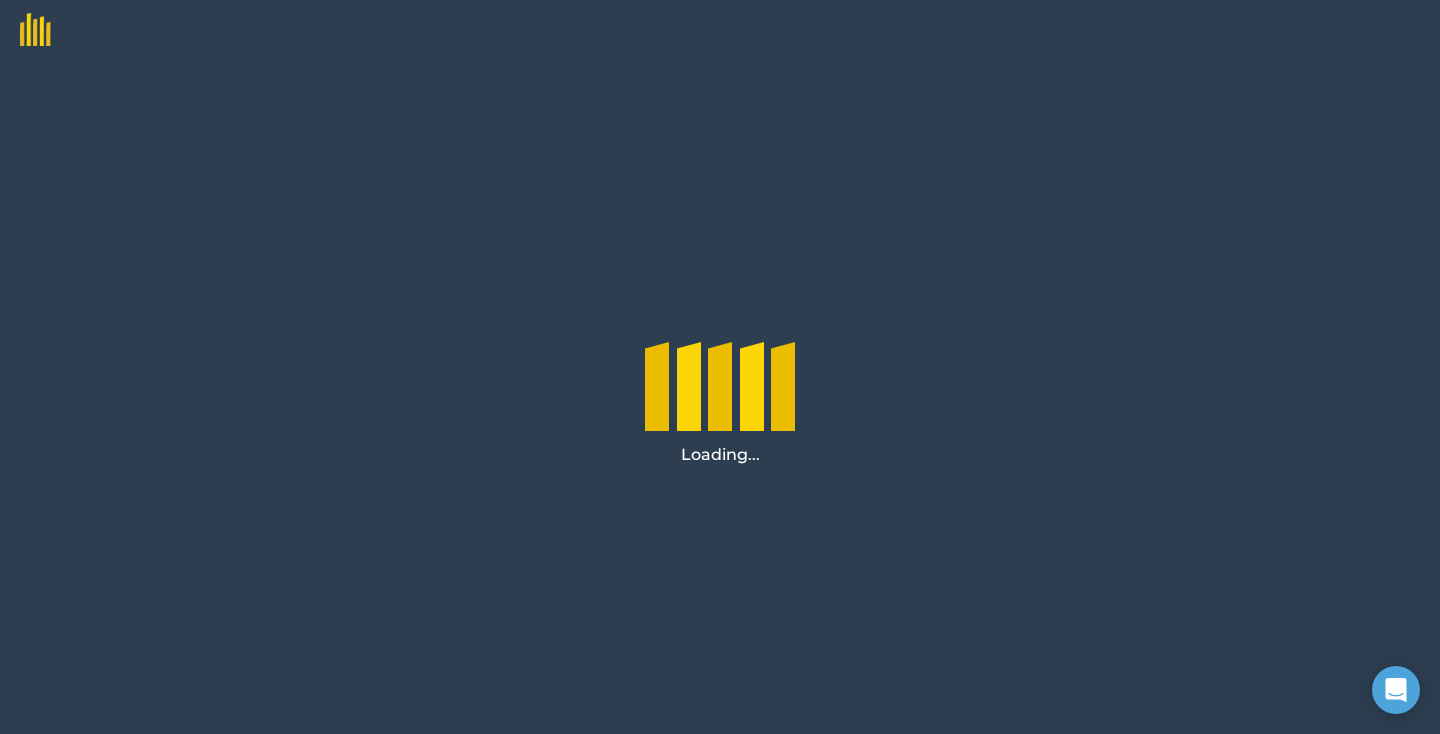 scroll, scrollTop: 0, scrollLeft: 0, axis: both 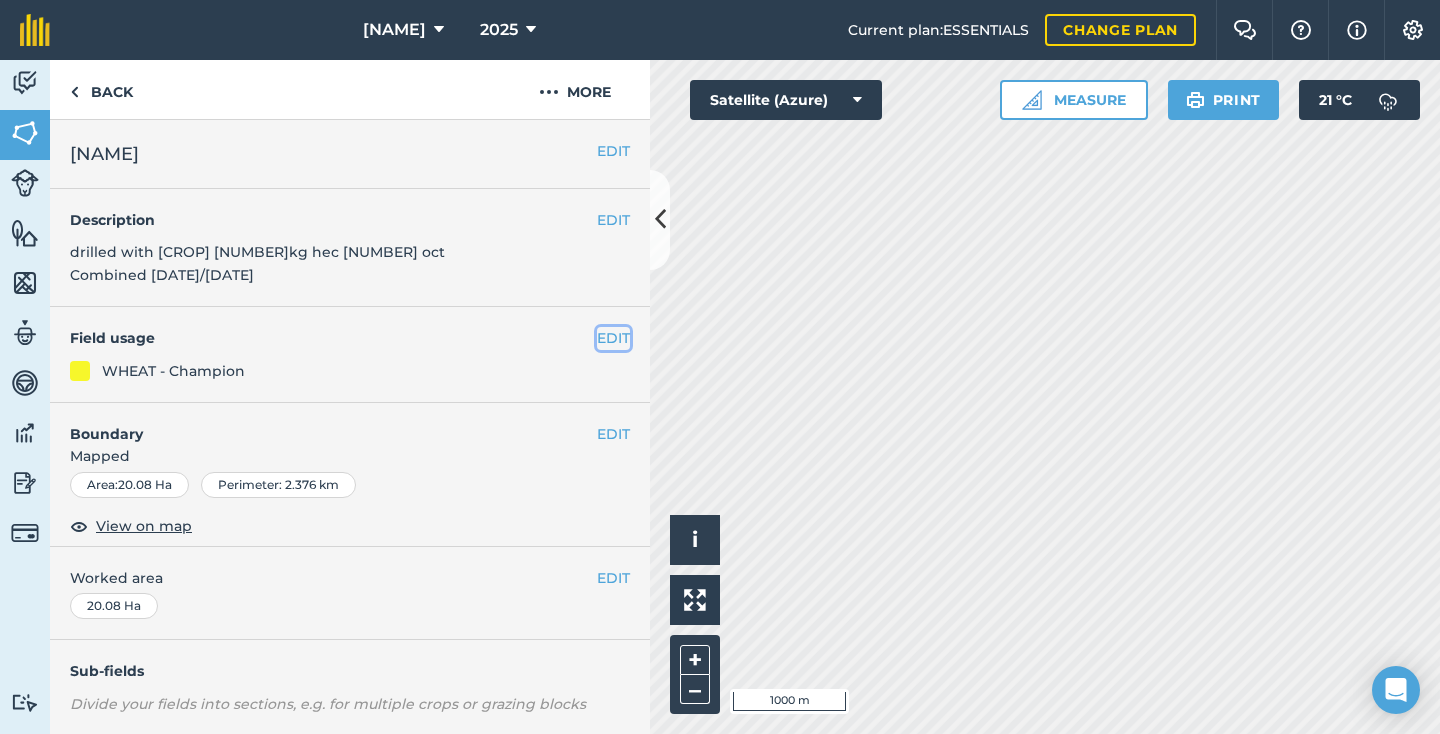 click on "EDIT" at bounding box center (613, 338) 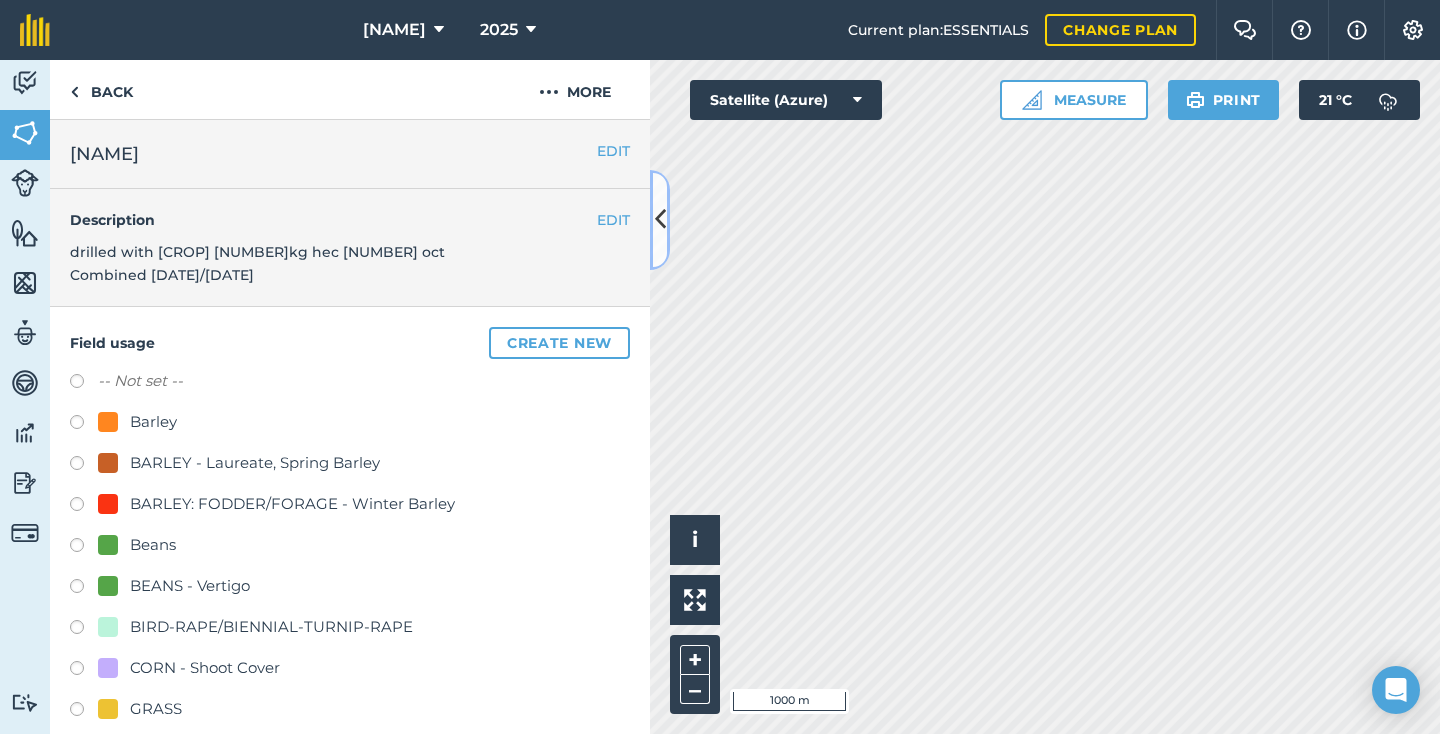 click at bounding box center [660, 219] 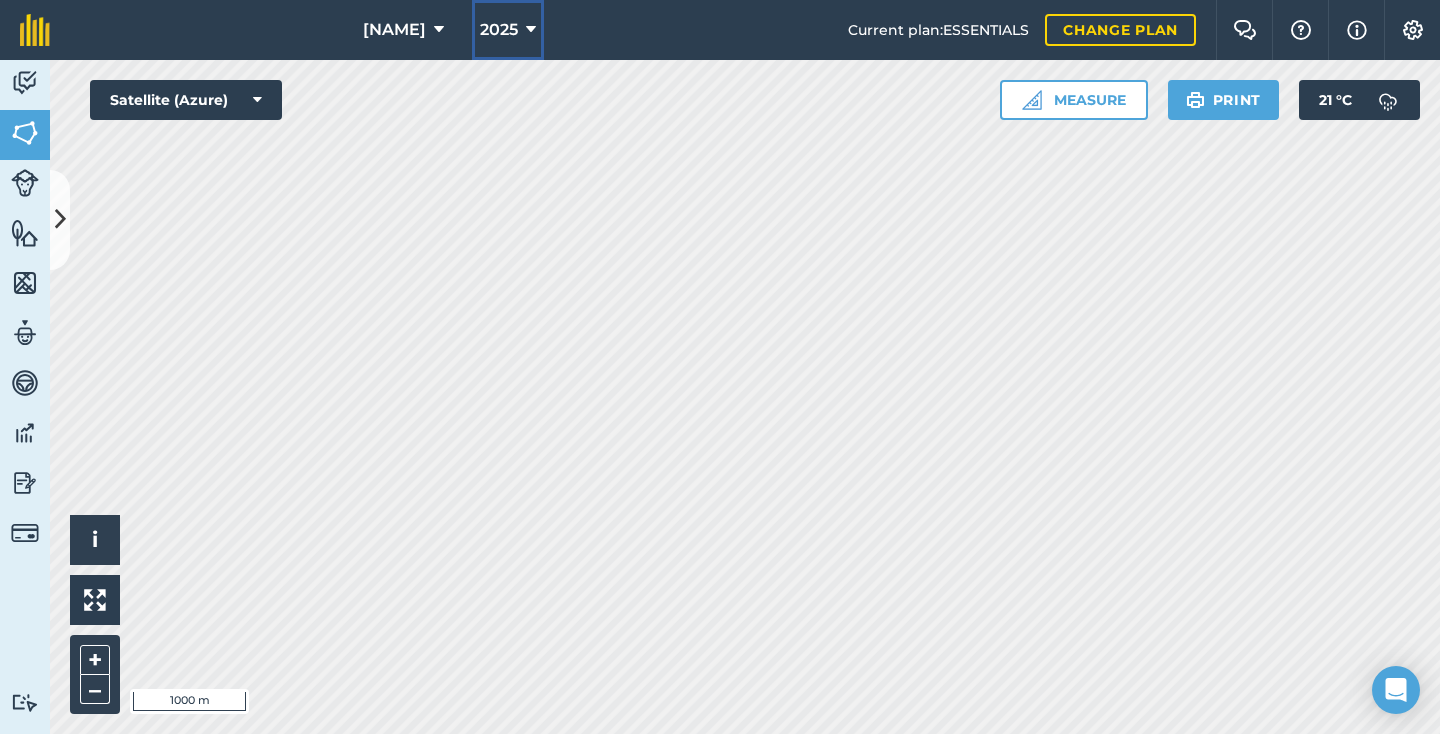 click on "2025" at bounding box center (508, 30) 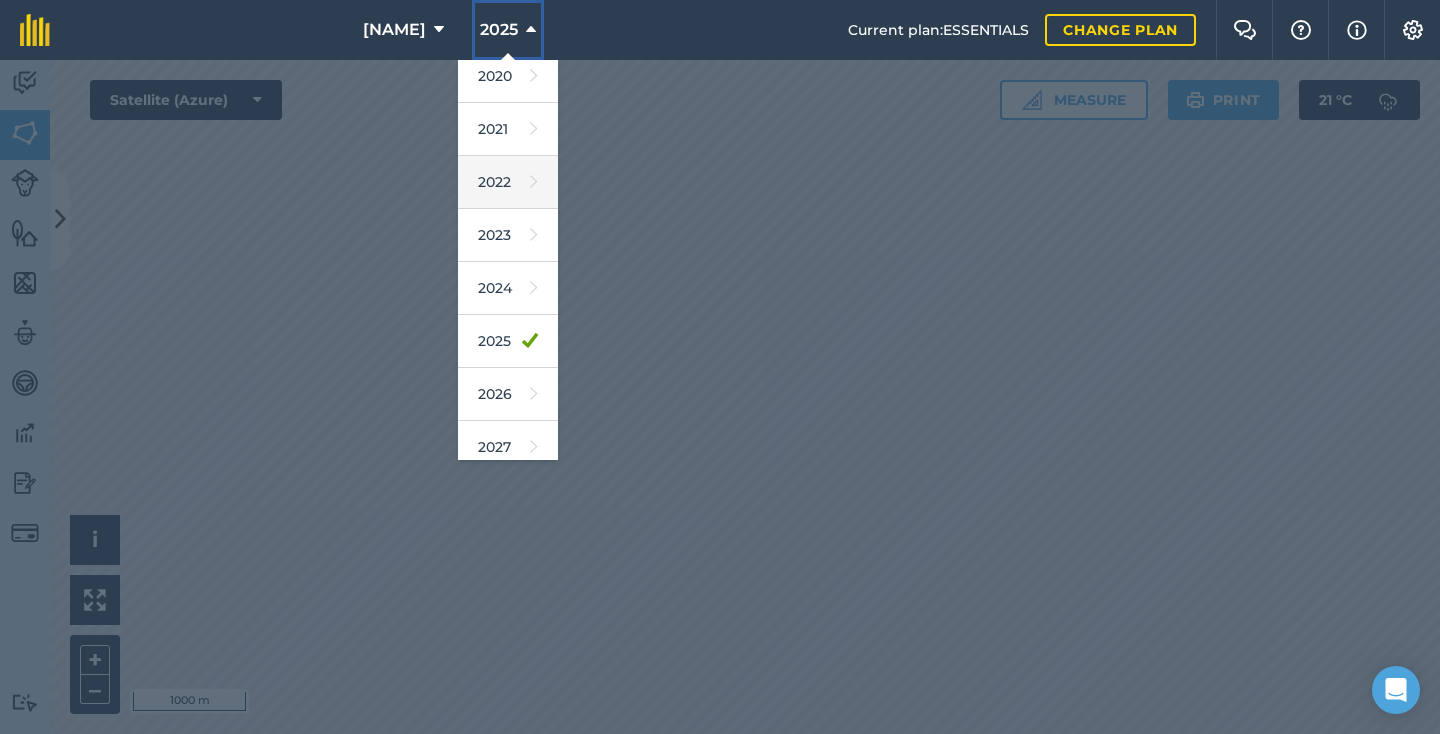 scroll, scrollTop: 167, scrollLeft: 0, axis: vertical 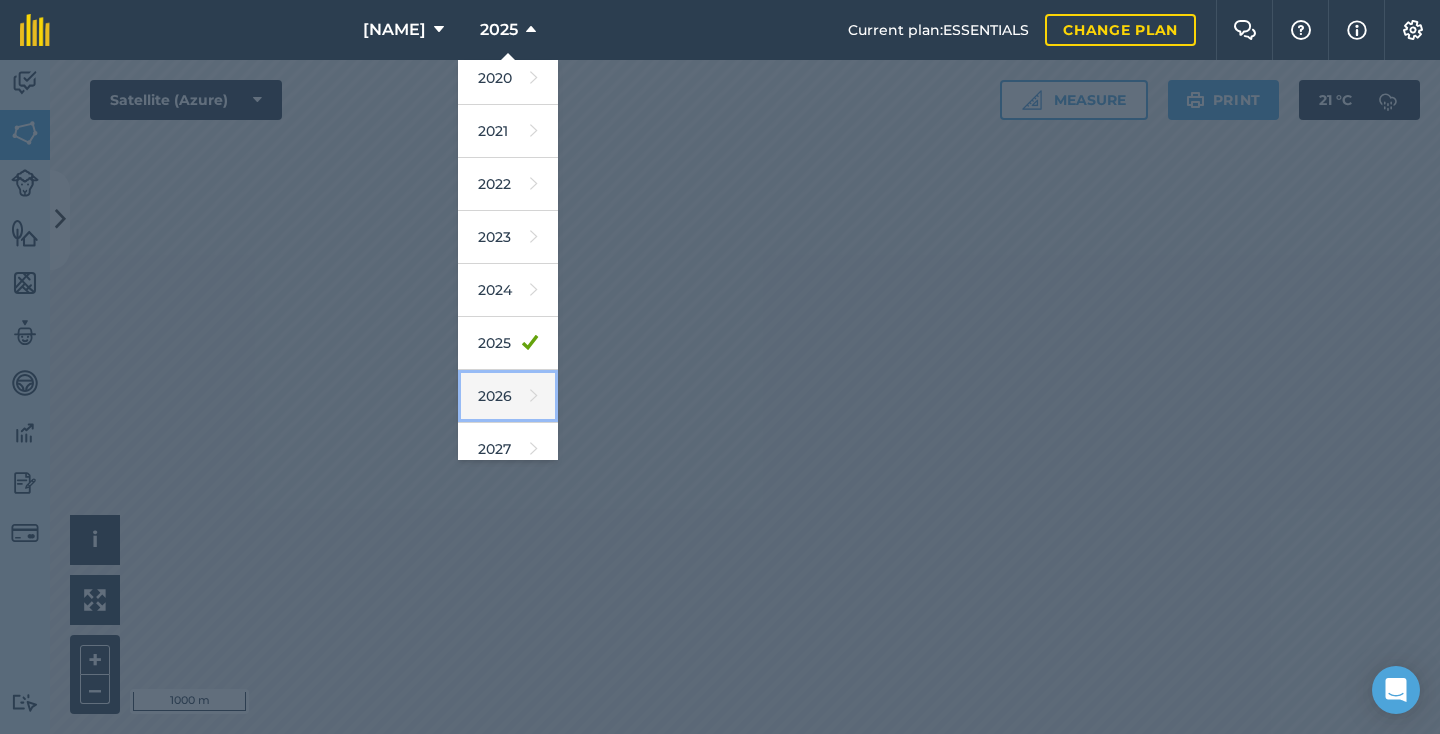 click on "2026" at bounding box center [508, 396] 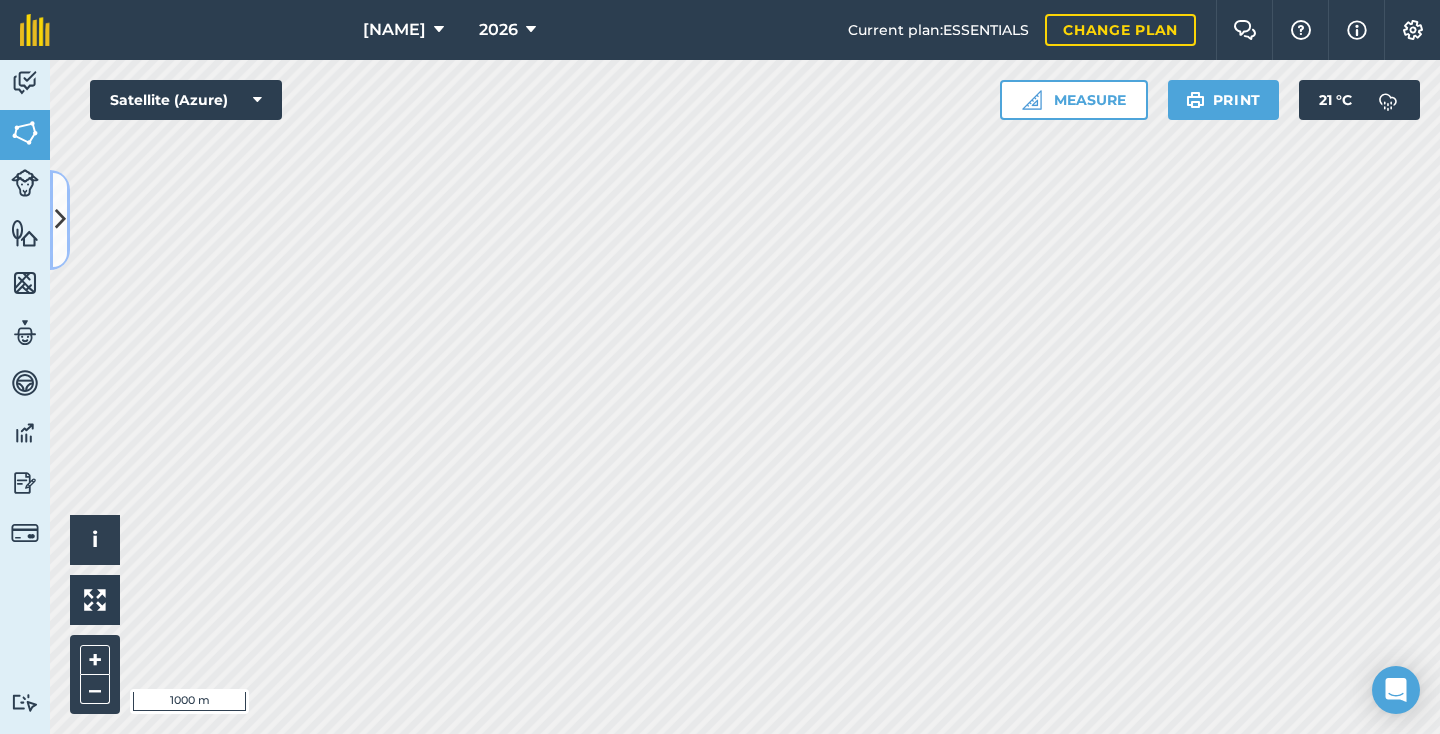click at bounding box center (60, 220) 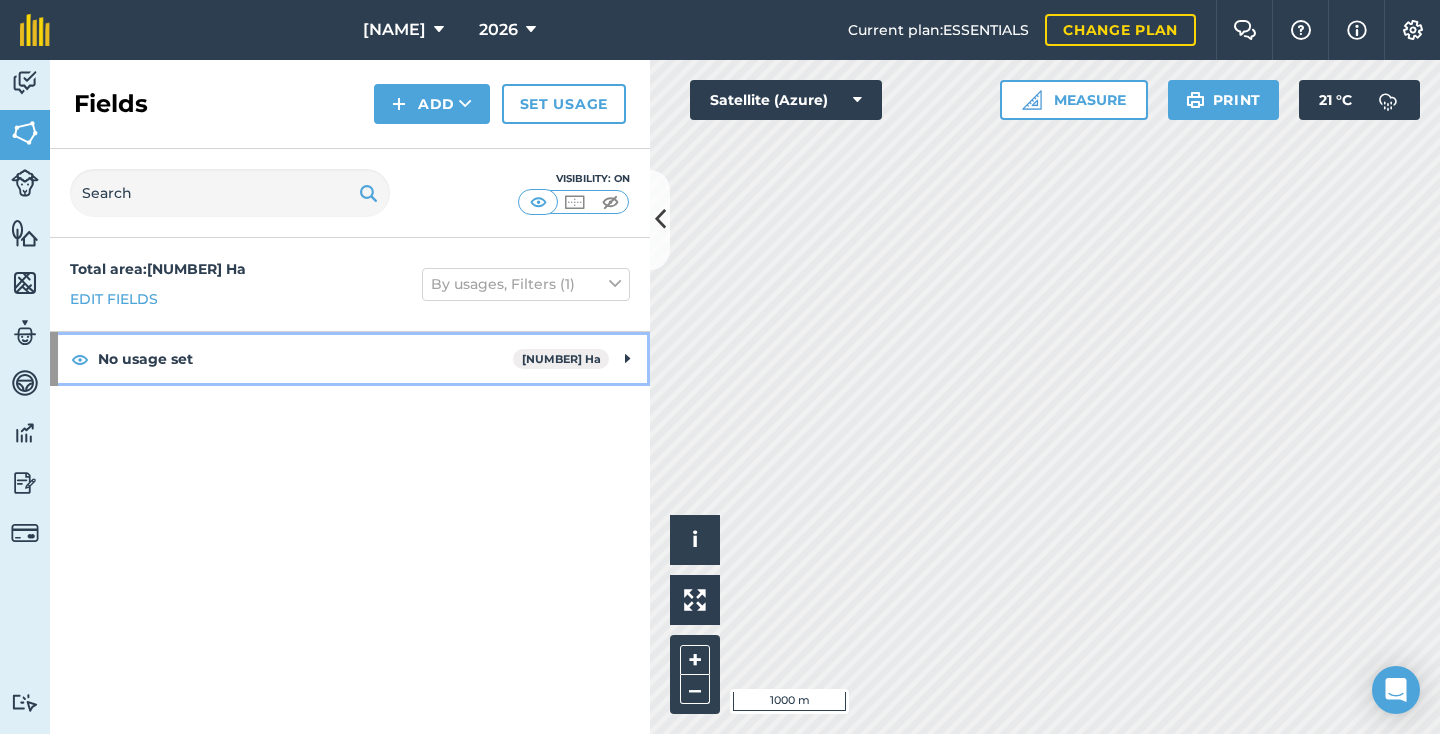 click on "[NUMBER]   Ha" at bounding box center [561, 359] 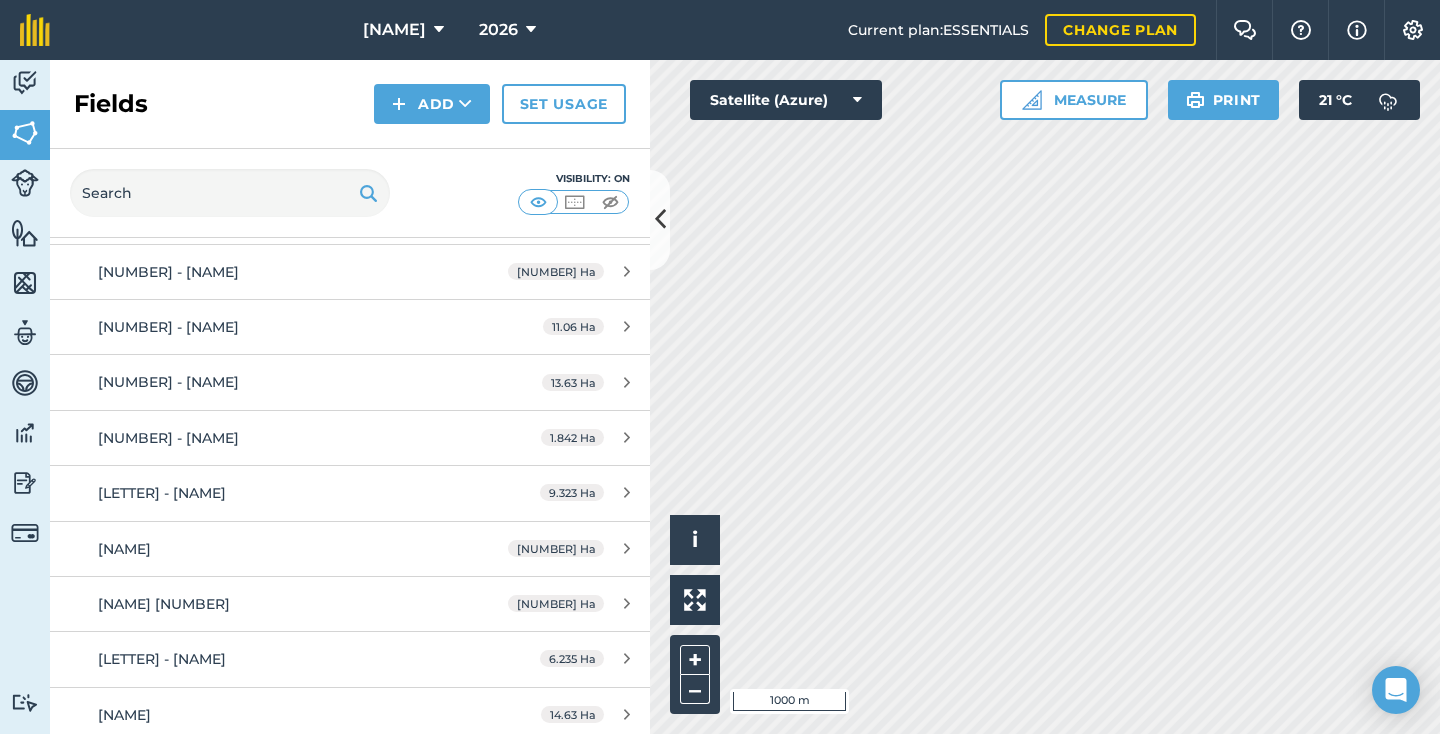 scroll, scrollTop: 0, scrollLeft: 0, axis: both 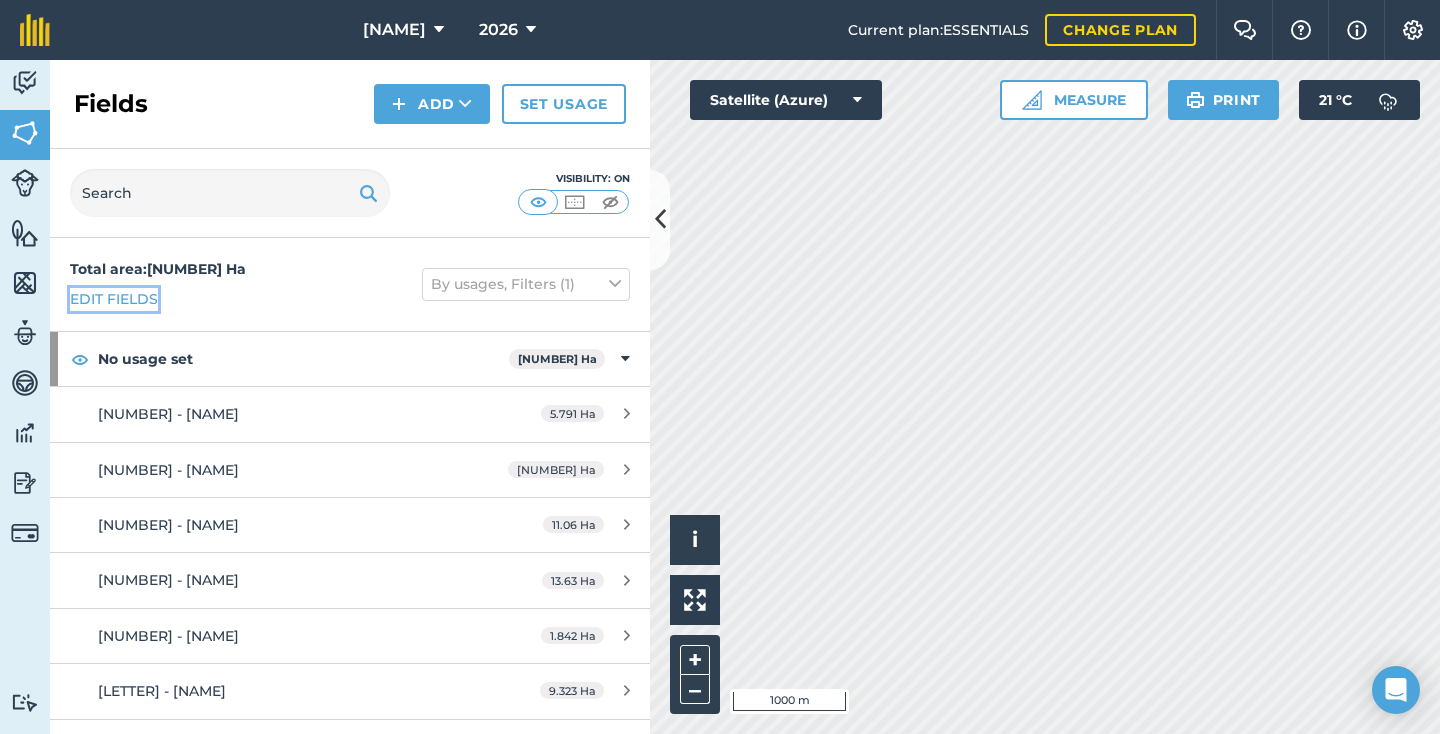 click on "Edit fields" at bounding box center (114, 299) 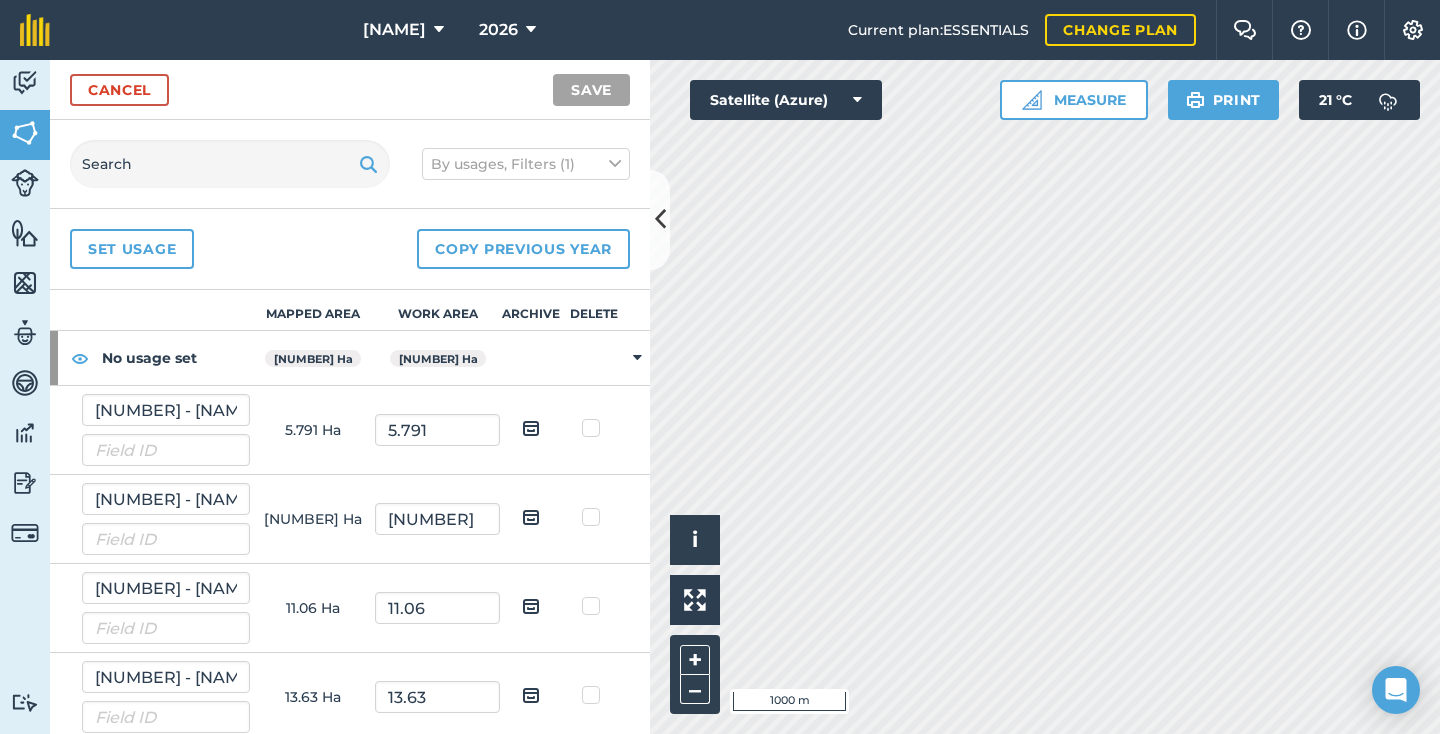 click at bounding box center (531, 428) 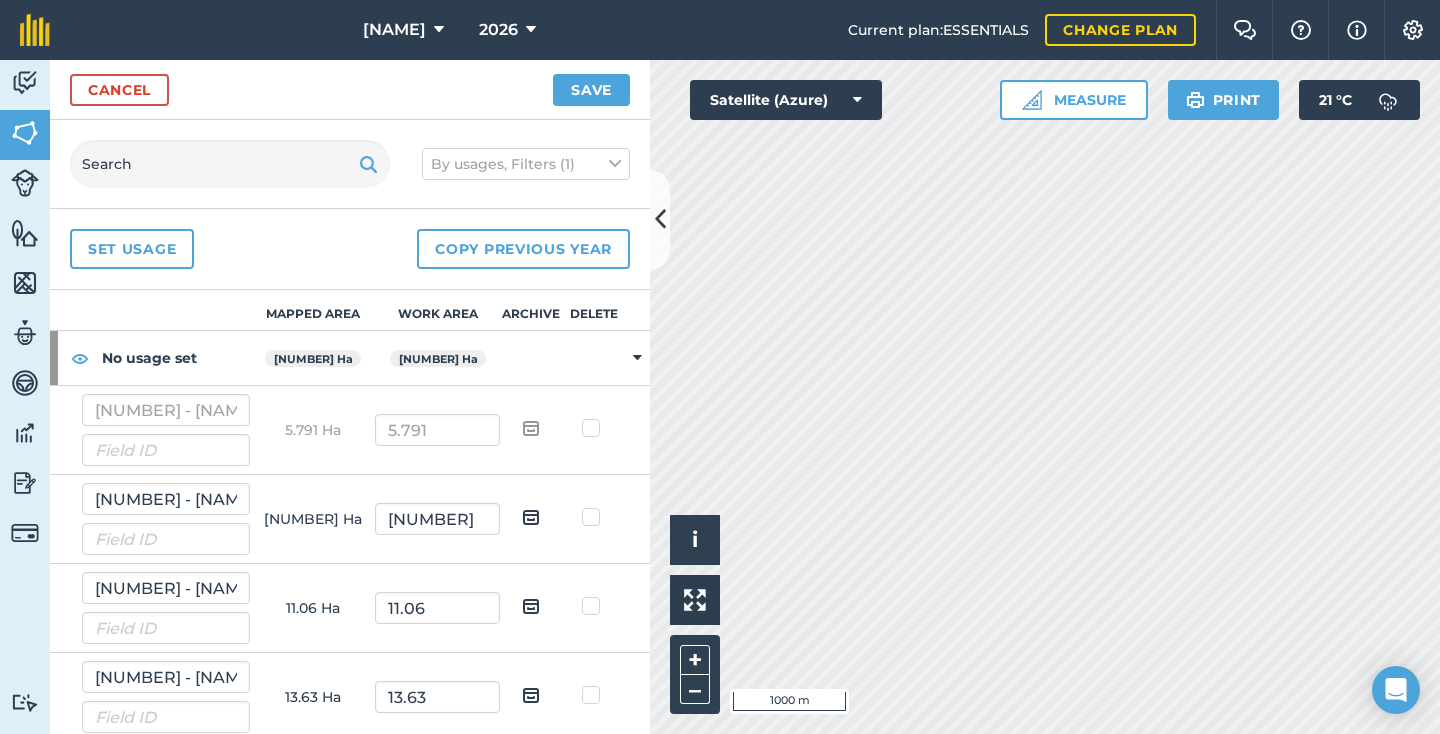 click on "Activity Fields Livestock Features Maps Team Vehicles Data Reporting Billing Tutorials Tutorials Cancel Save By usages, Filters ([NUMBER]) Set usage Copy previous year   Mapped area Work area Archive Delete   No usage set [NUMBER]   Ha [NUMBER]   Ha     [NUMBER] - [NAME] [NUMBER]   Ha [NUMBER]   [NUMBER] - [NAME] [NUMBER]   Ha [NUMBER]   [NUMBER] - [NAME] [NUMBER]   Ha [NUMBER]   [NUMBER] - [NAME] [NUMBER]   Ha [NUMBER]   [NUMBER] - [NAME] [NUMBER]   Ha [NUMBER]   [LETTER] - [NAME] [NUMBER]   Ha [NUMBER]   [NAME] [NUMBER]   Ha [NUMBER]   [NAME] [NUMBER] [NUMBER]   Ha [NUMBER]   [LETTER] - [NAME] [NUMBER]   Ha [NUMBER]   [NAME] [NUMBER]   Ha [NUMBER]   [NAME] [NUMBER]   Ha [NUMBER]   [NAME] [NUMBER]   Ha [NUMBER]   [NAME] [NUMBER]   Ha [NUMBER]   [LETTER] - [NAME] [NUMBER]   Ha [NUMBER]   [NAME] [NUMBER]   Ha [NUMBER]   [NAME] [NUMBER]   Ha [NUMBER]   [NAME] [NUMBER]   Ha [NUMBER]   [NAME] [NUMBER]   Ha [NUMBER]" at bounding box center (720, 397) 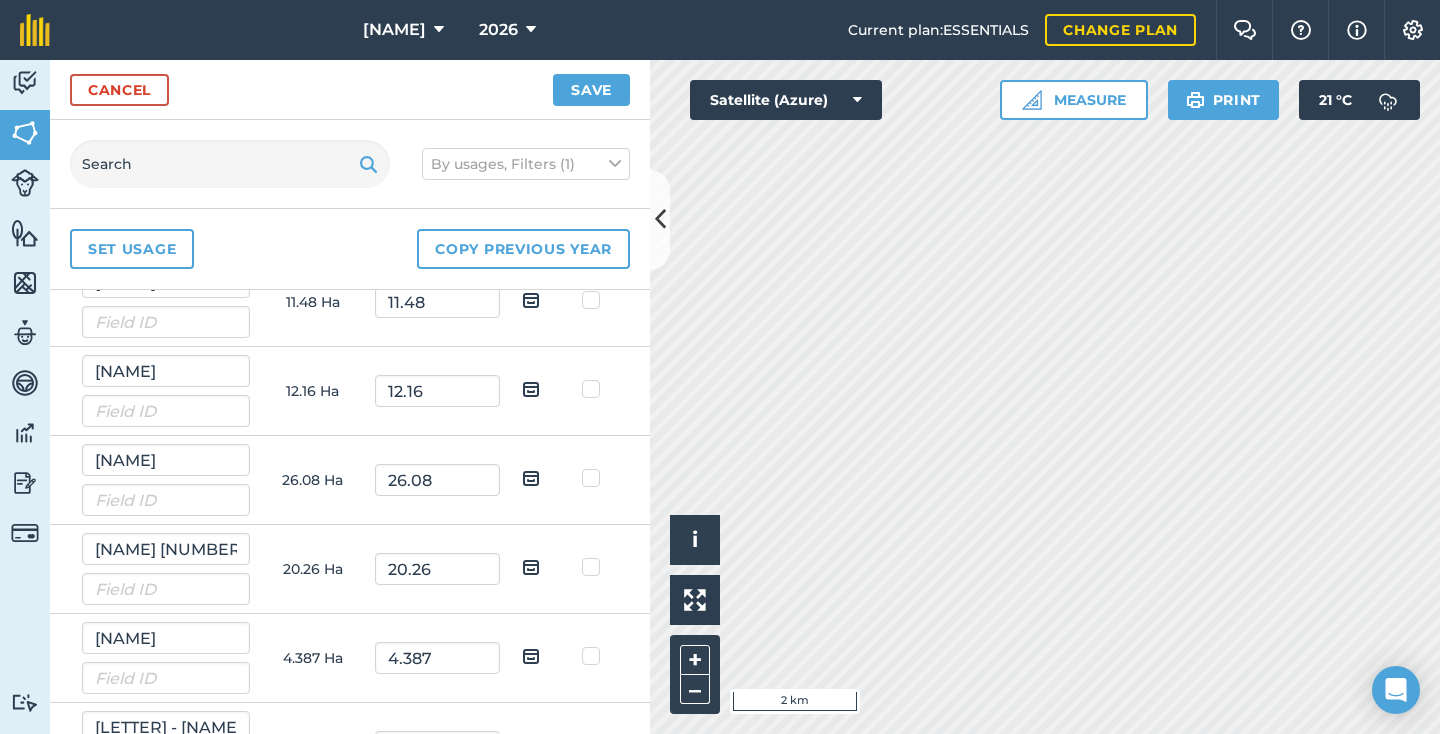 scroll, scrollTop: 1665, scrollLeft: 0, axis: vertical 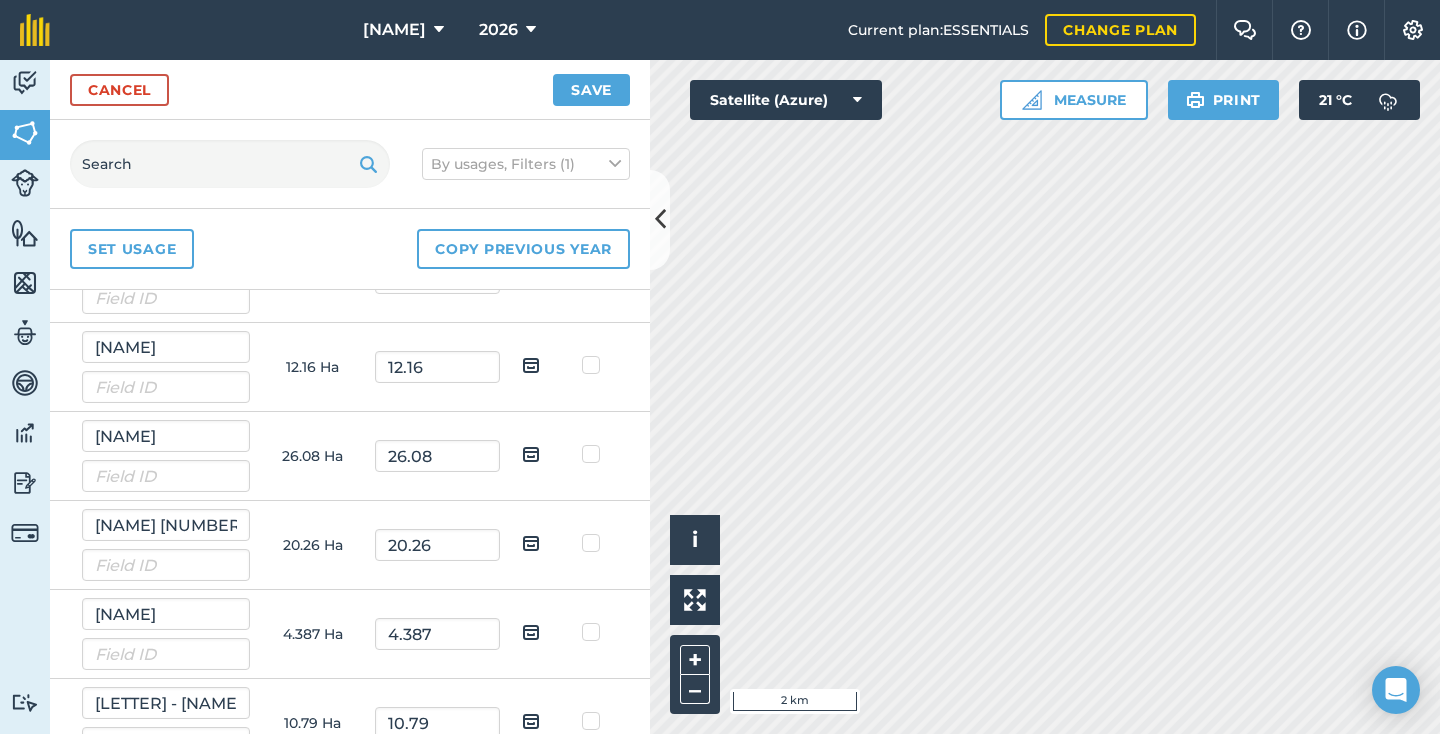 click at bounding box center [531, 454] 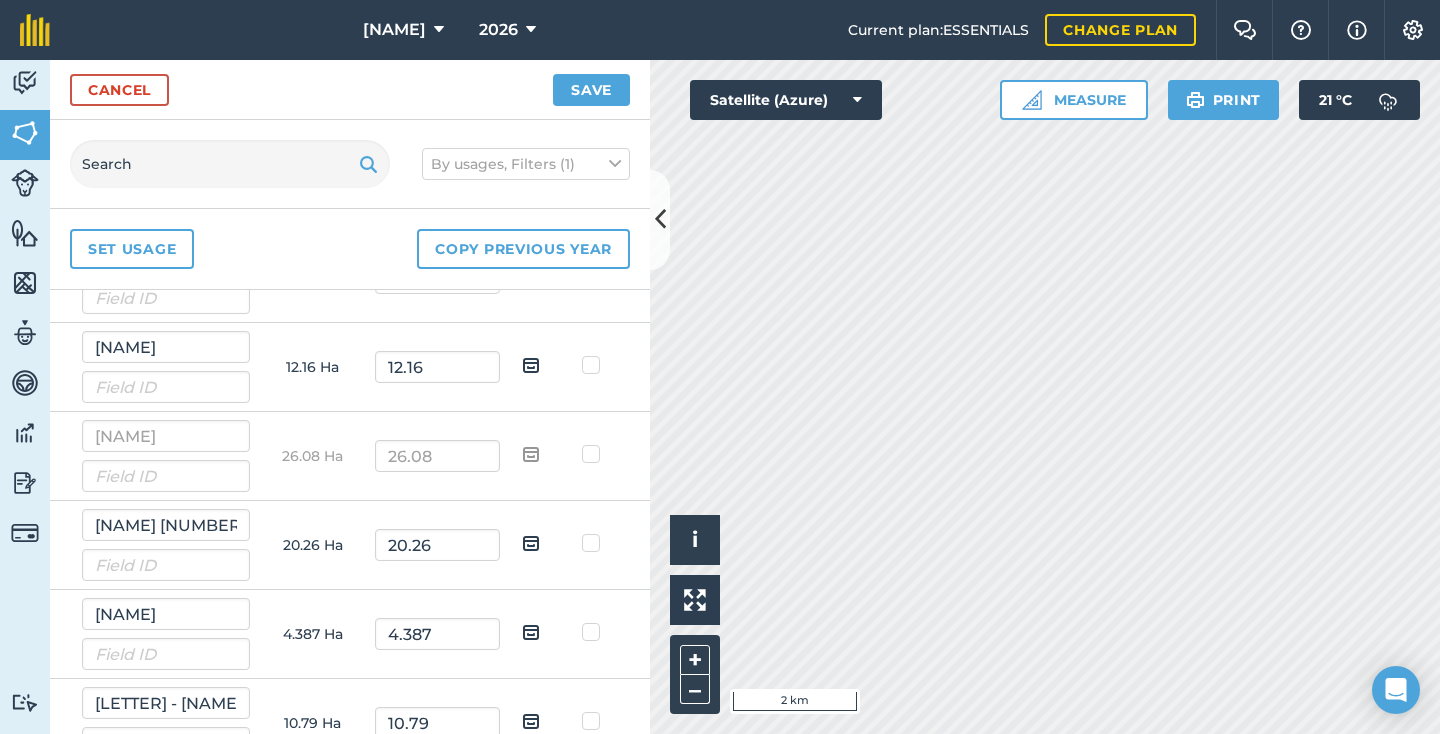 click at bounding box center [531, 454] 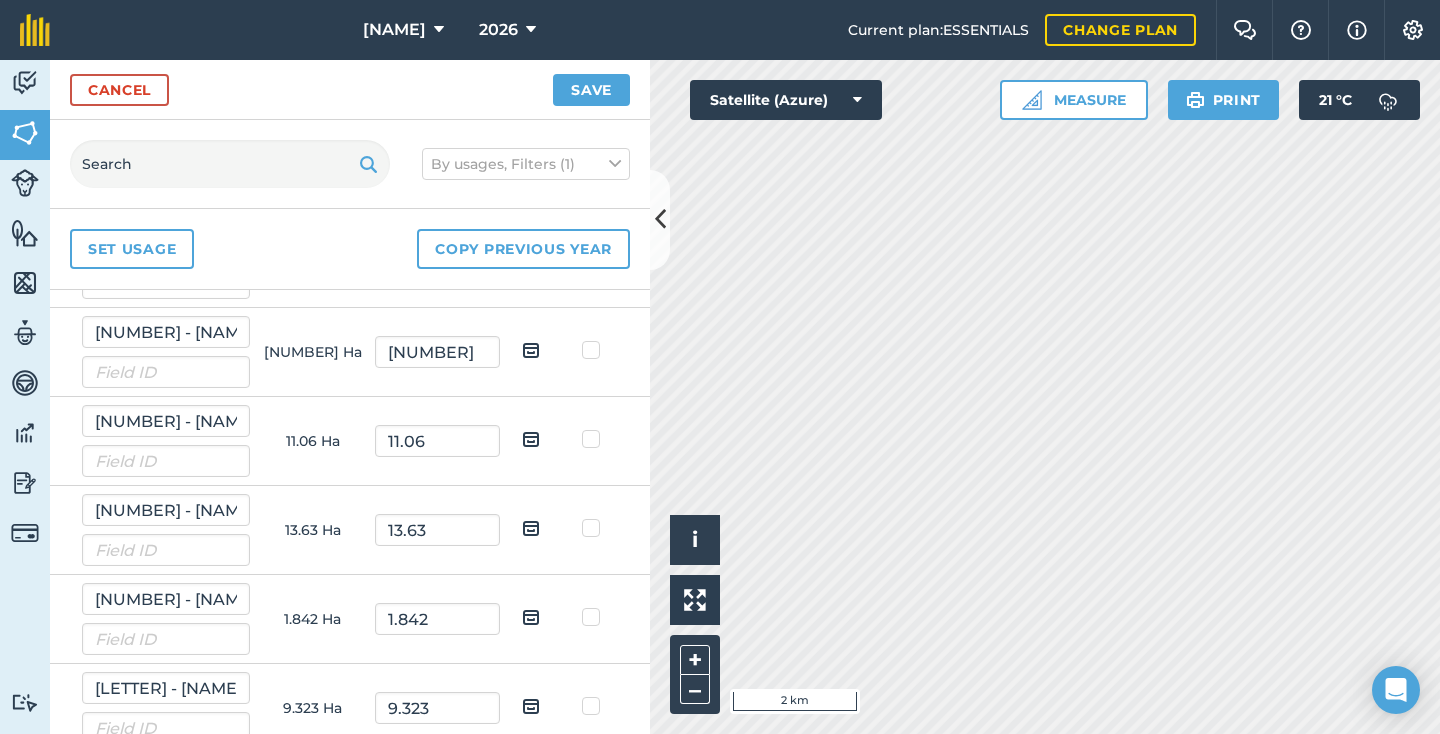 scroll, scrollTop: 0, scrollLeft: 0, axis: both 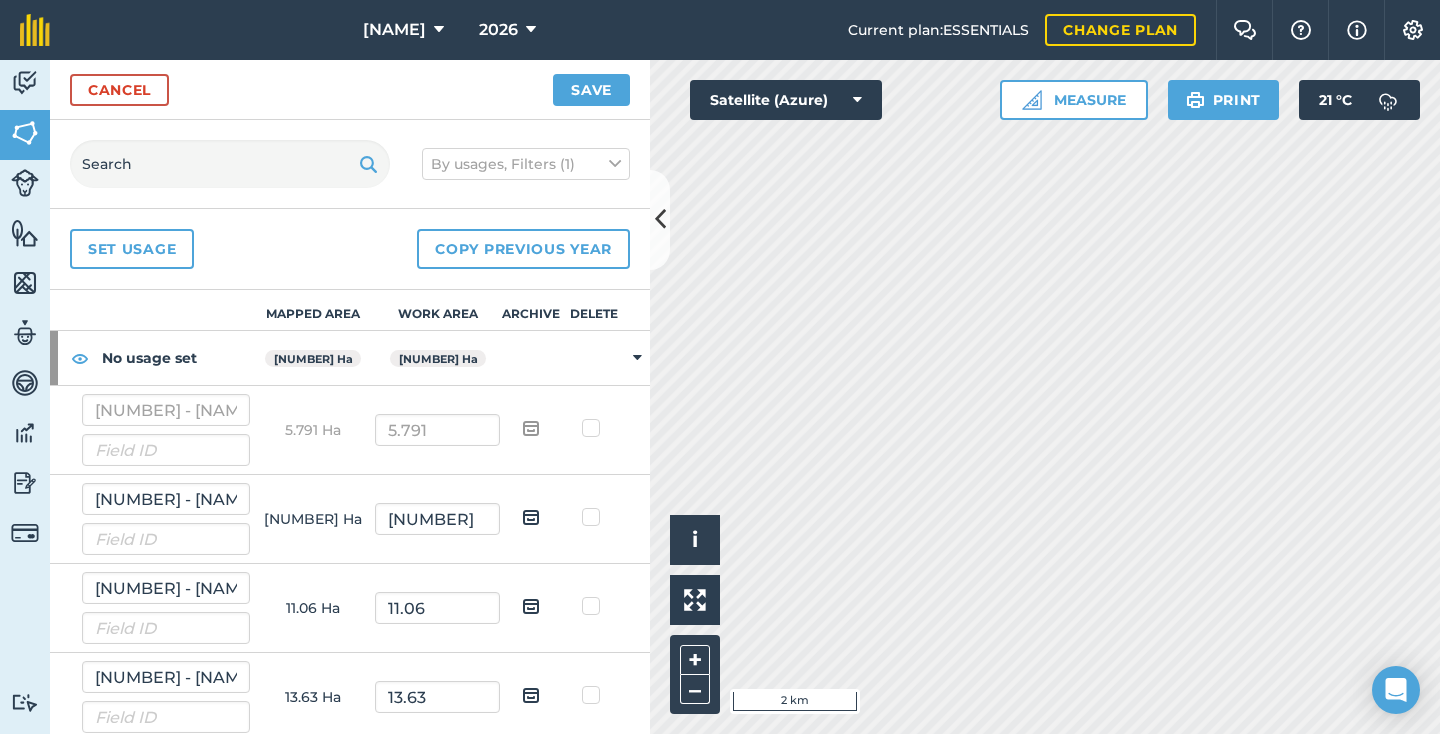 click at bounding box center (531, 428) 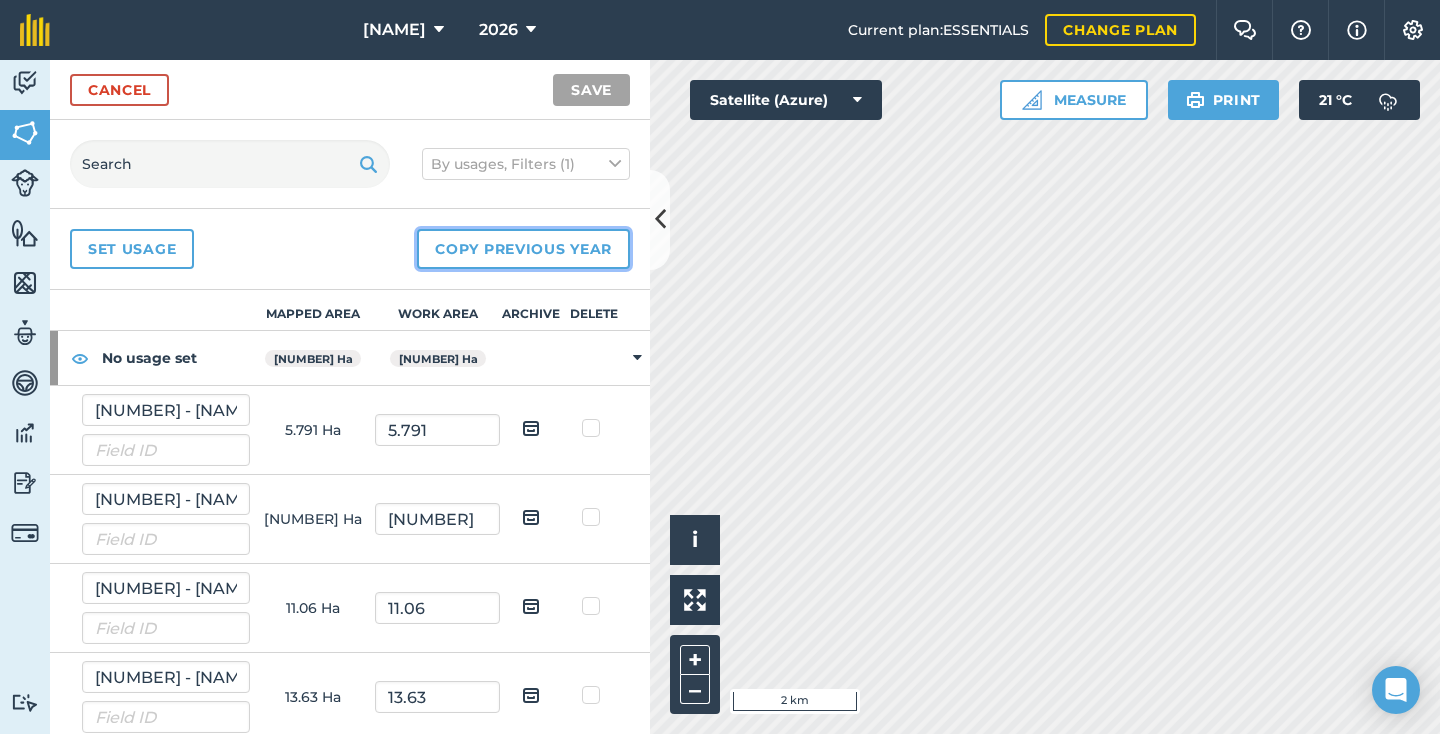 click on "Copy previous year" at bounding box center (523, 249) 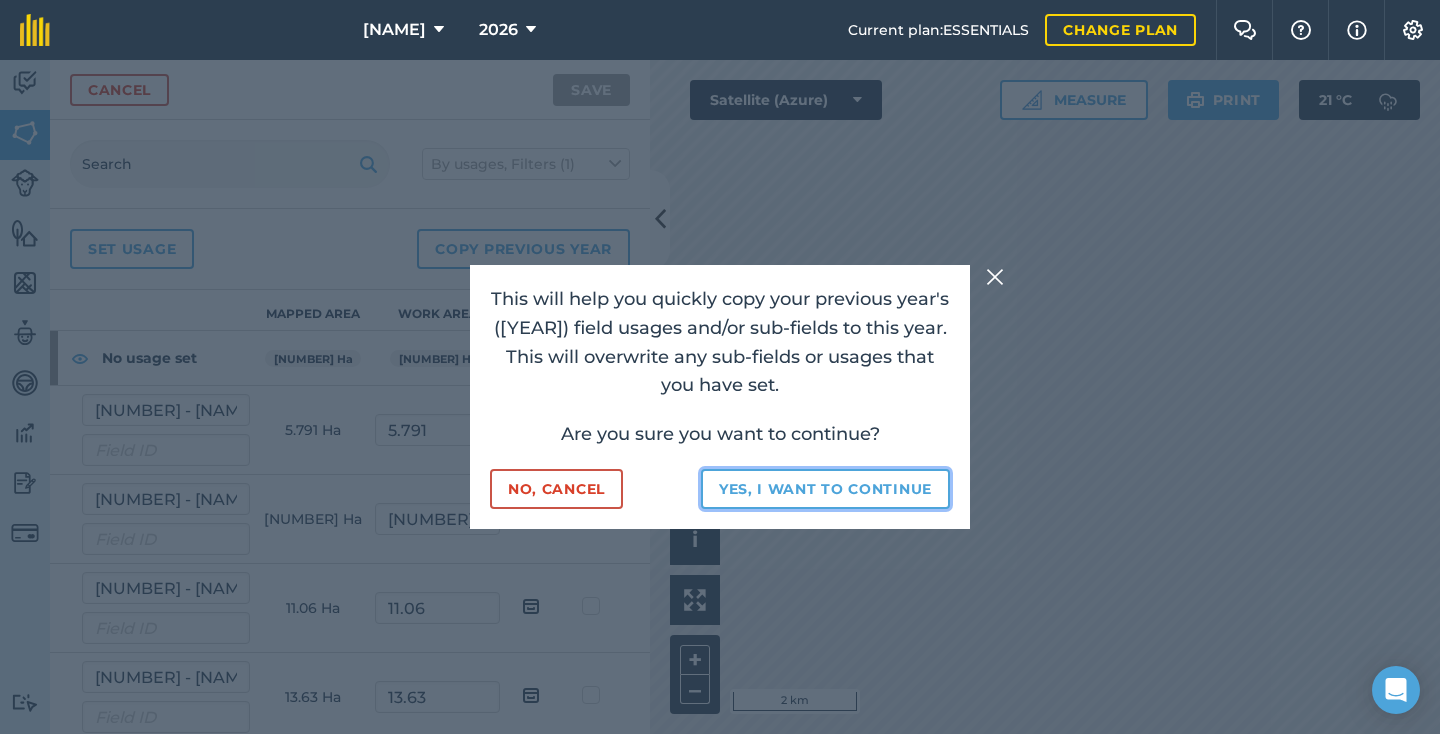 click on "Yes, I want to continue" at bounding box center (825, 489) 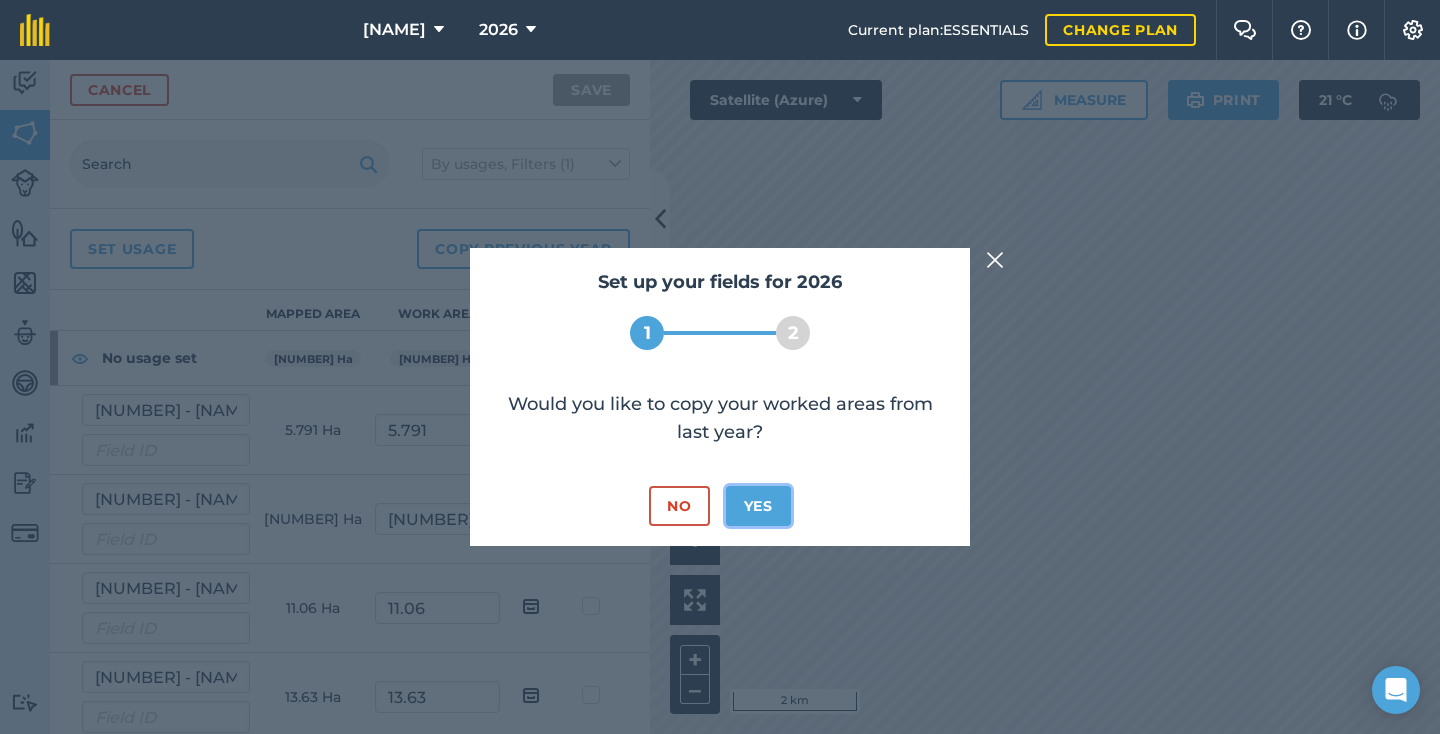 click on "Yes" at bounding box center [758, 506] 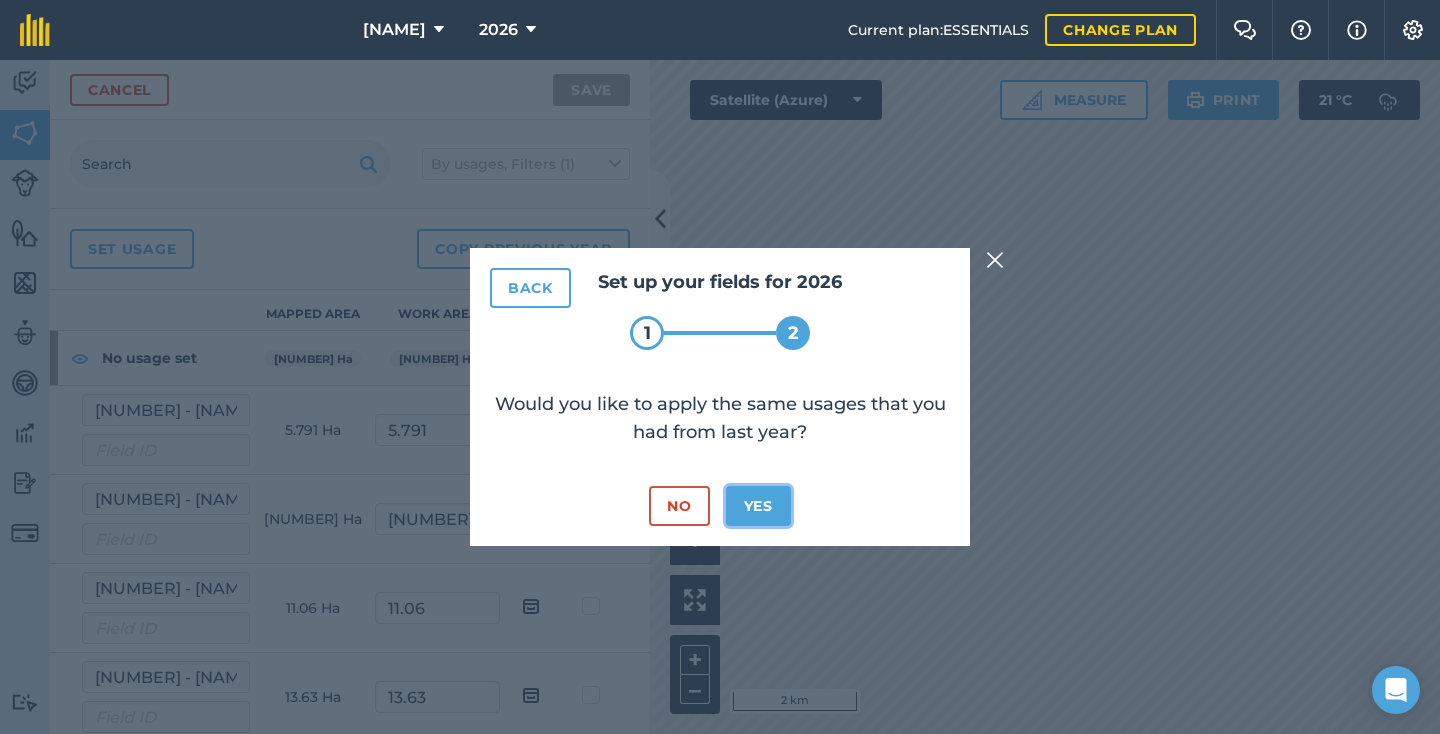 click on "Yes" at bounding box center [758, 506] 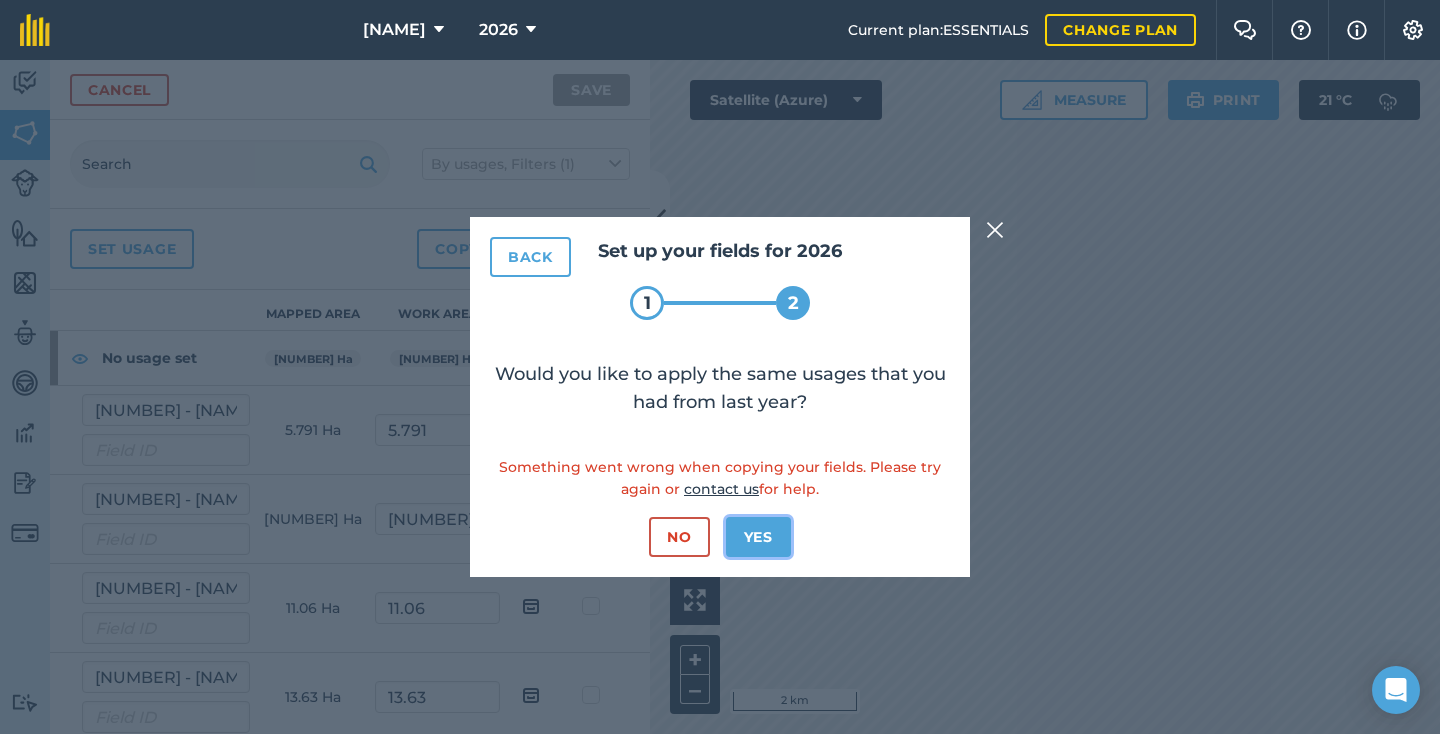 click on "Yes" at bounding box center (758, 537) 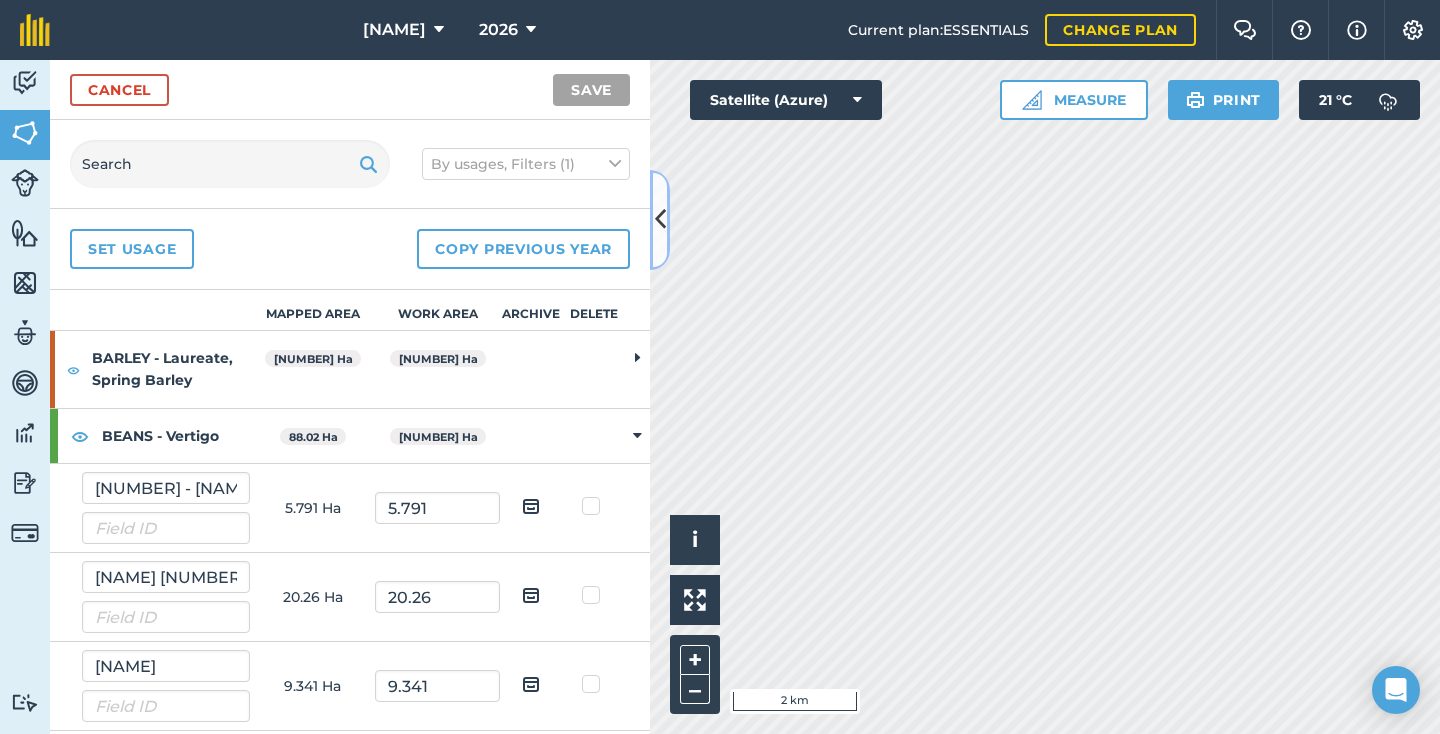 click at bounding box center [660, 219] 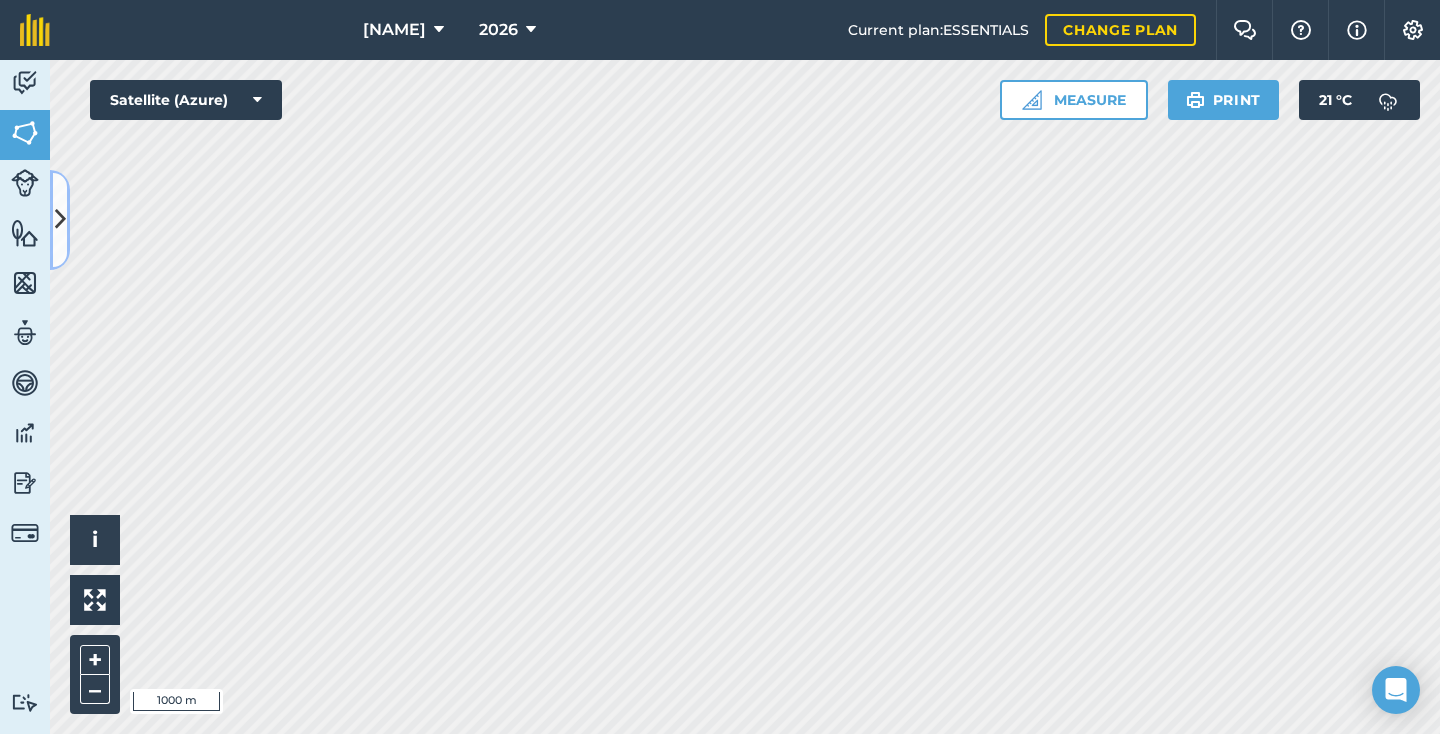 click at bounding box center (60, 219) 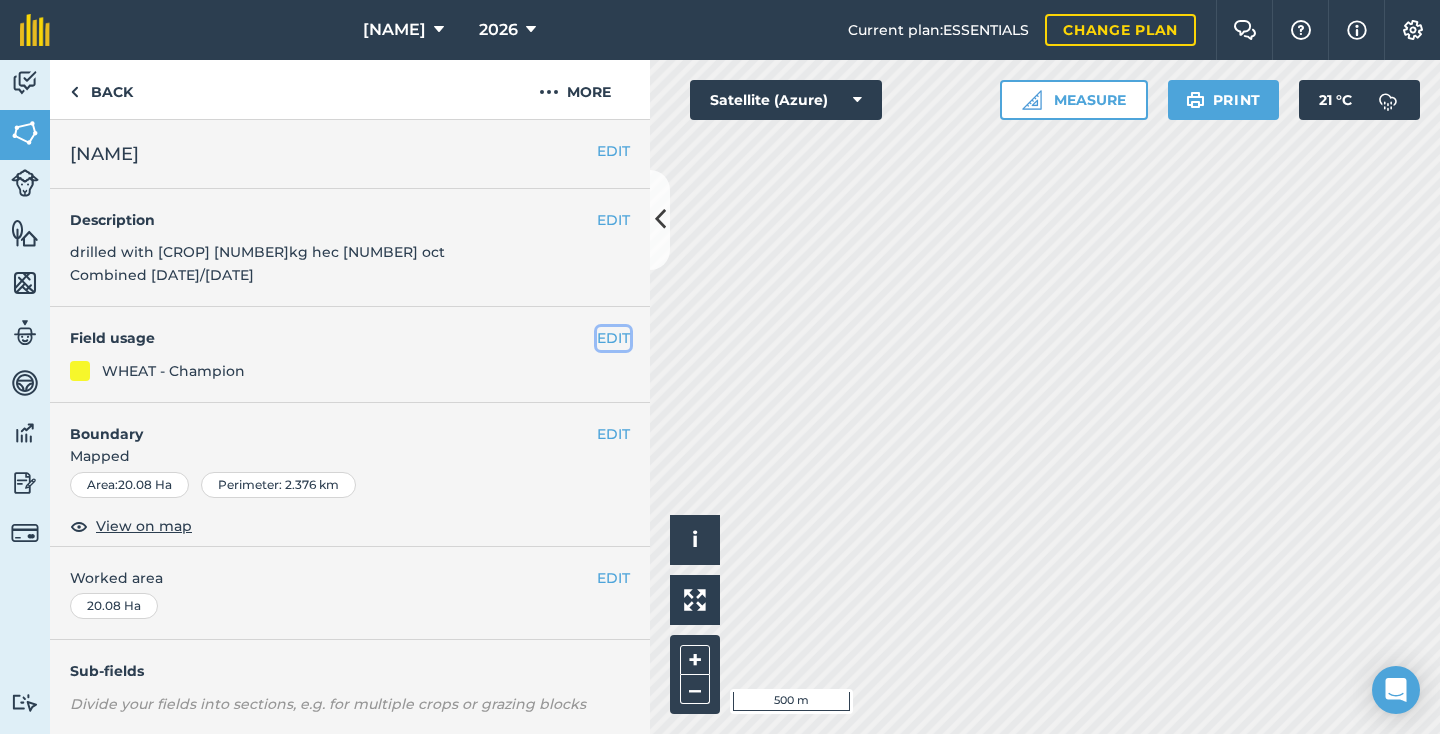 click on "EDIT" at bounding box center (613, 338) 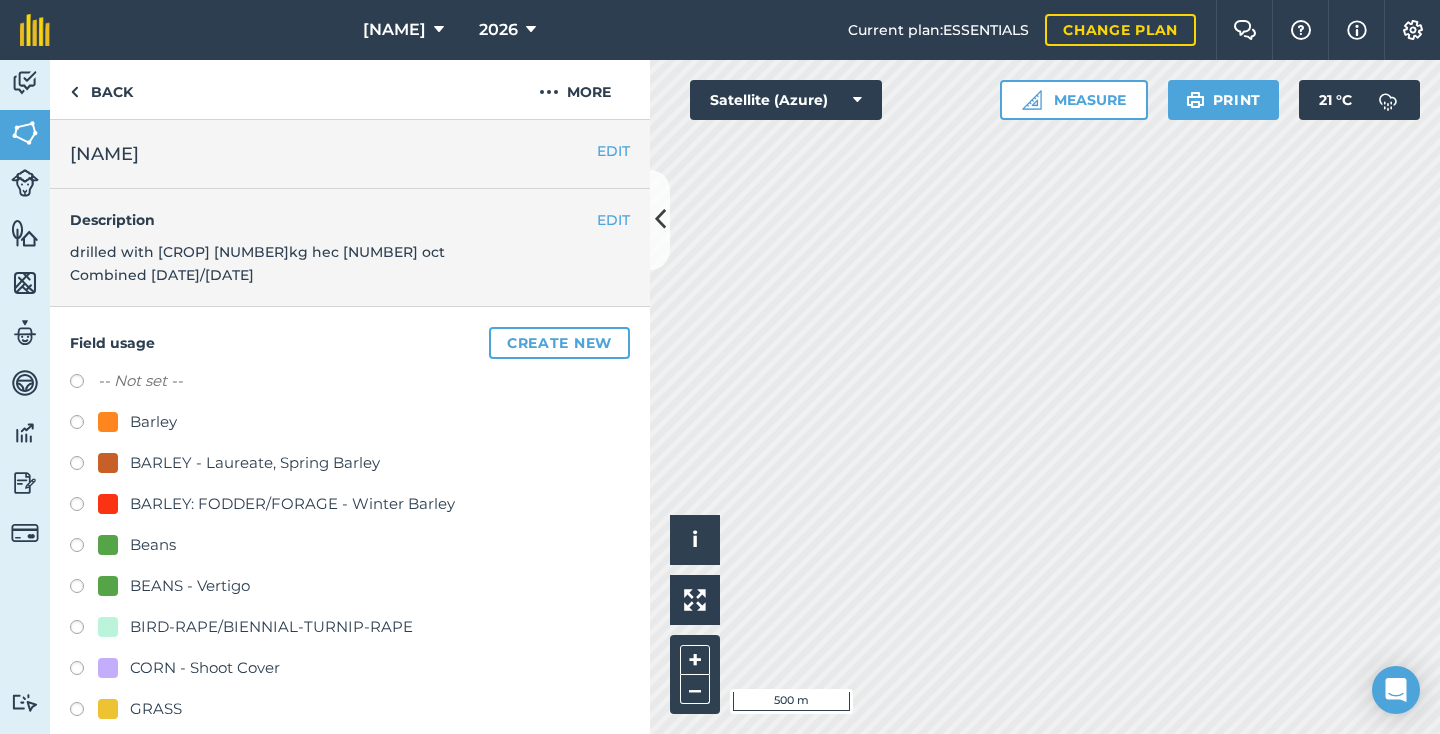 click on "-- Not set --" at bounding box center [140, 381] 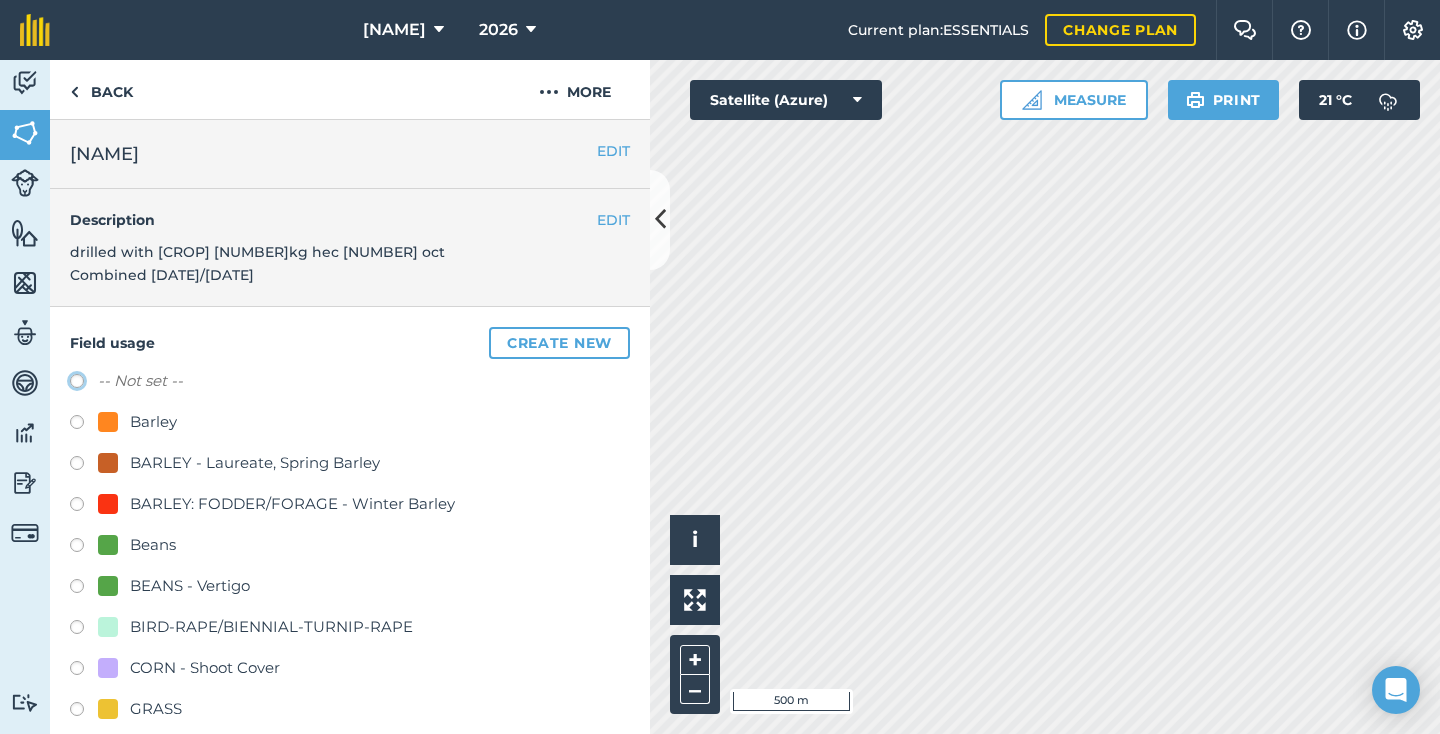 click on "-- Not set --" at bounding box center (-9923, 380) 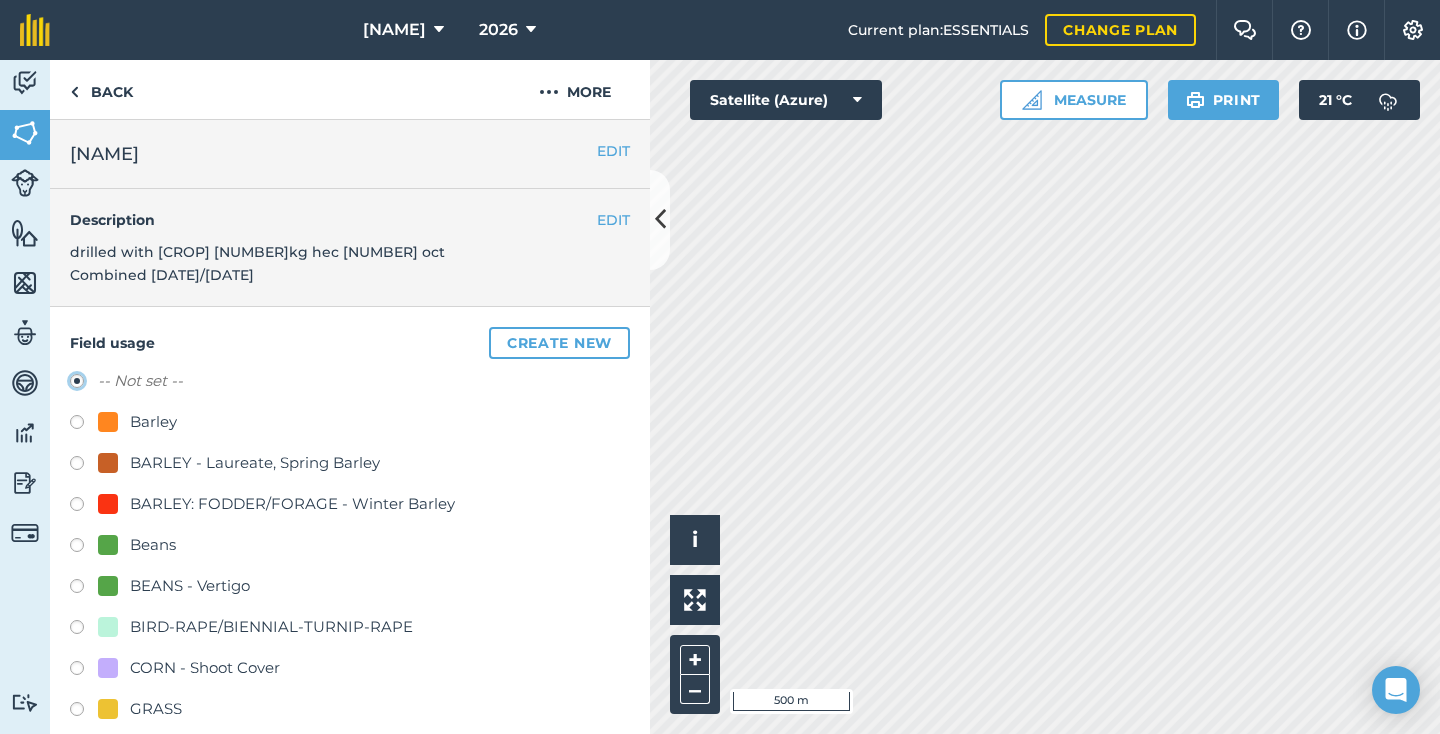 radio on "true" 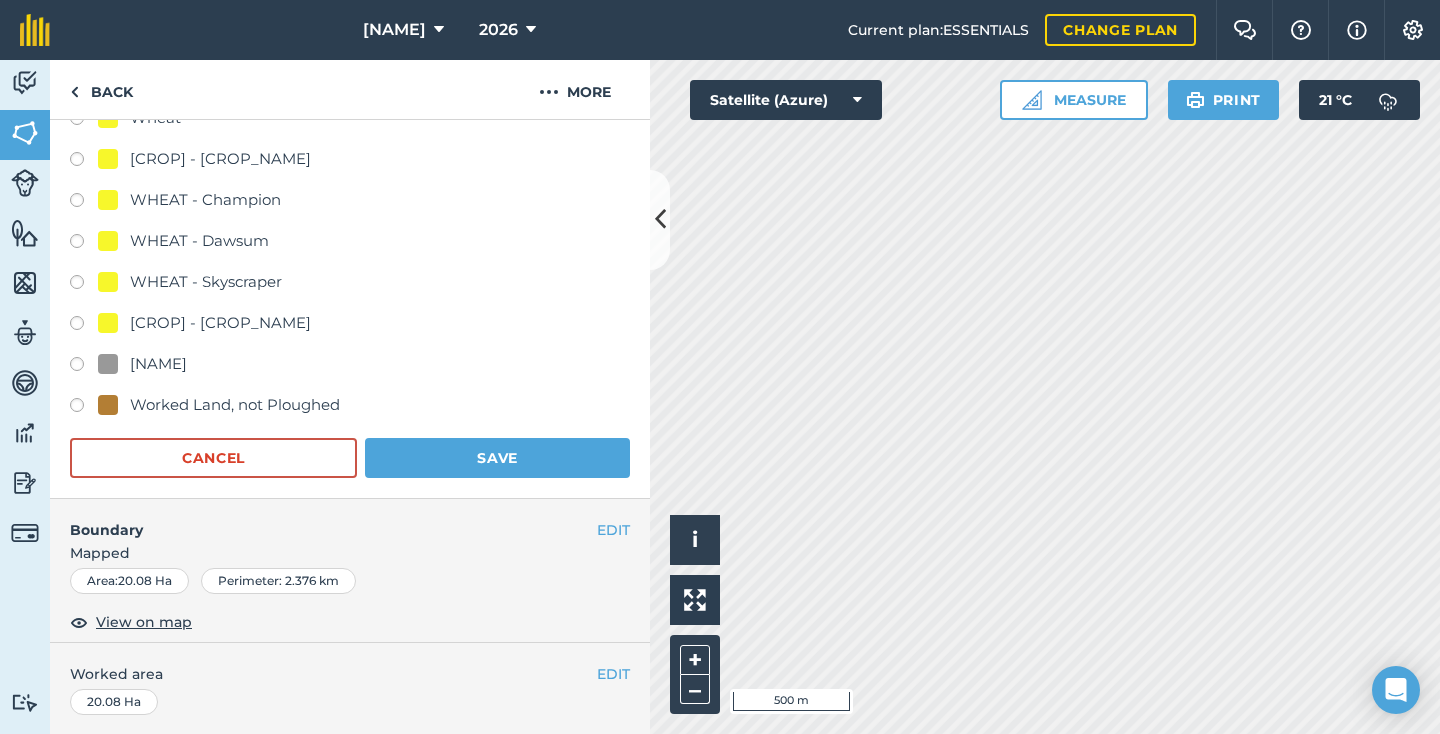 scroll, scrollTop: 1572, scrollLeft: 0, axis: vertical 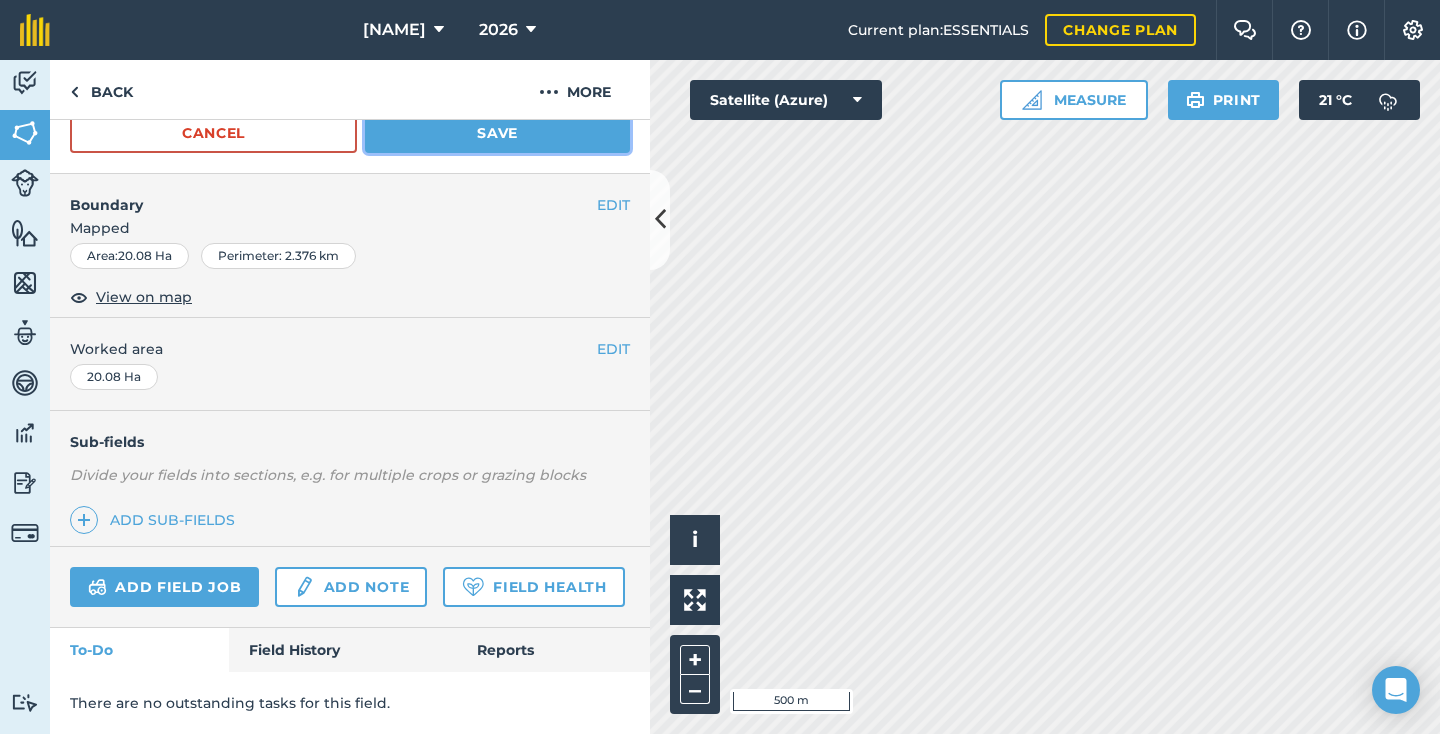 click on "Save" at bounding box center [497, 133] 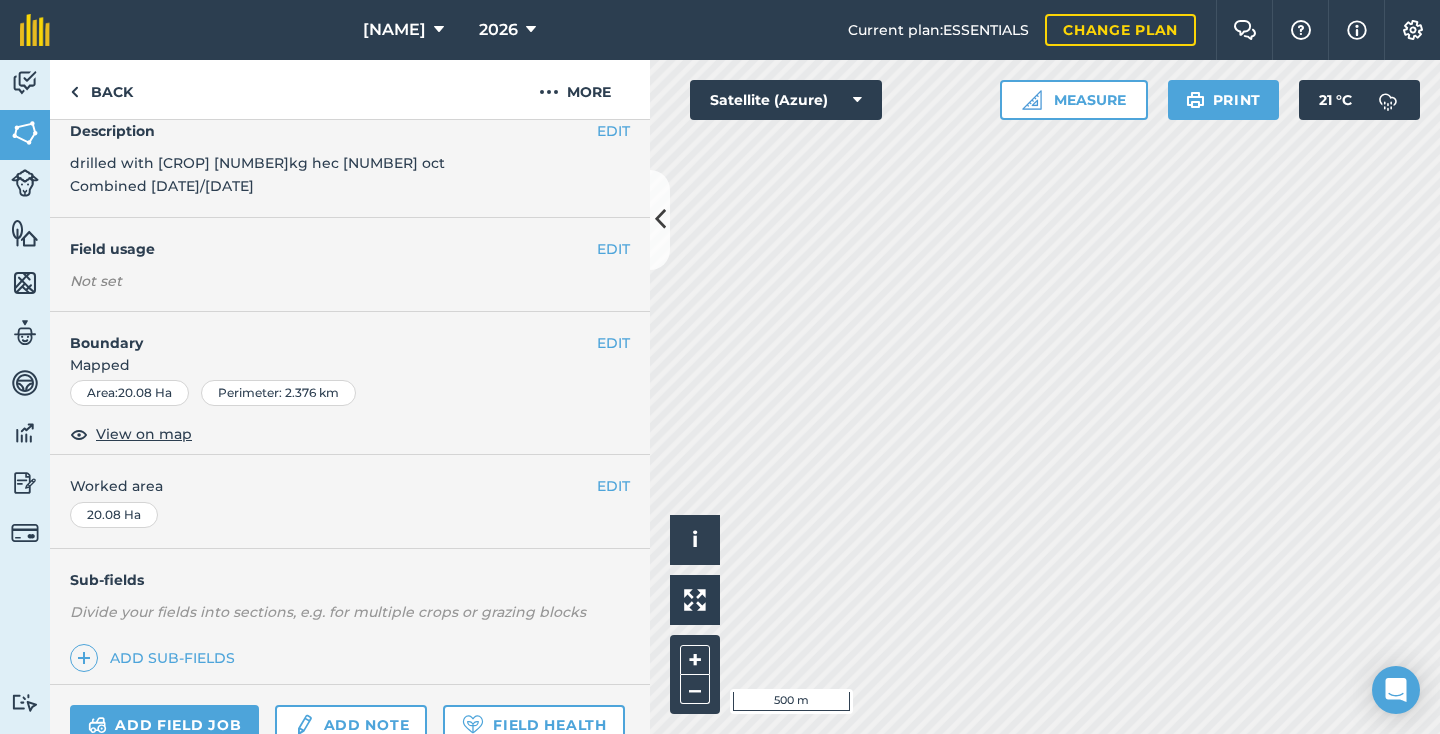 scroll, scrollTop: 0, scrollLeft: 0, axis: both 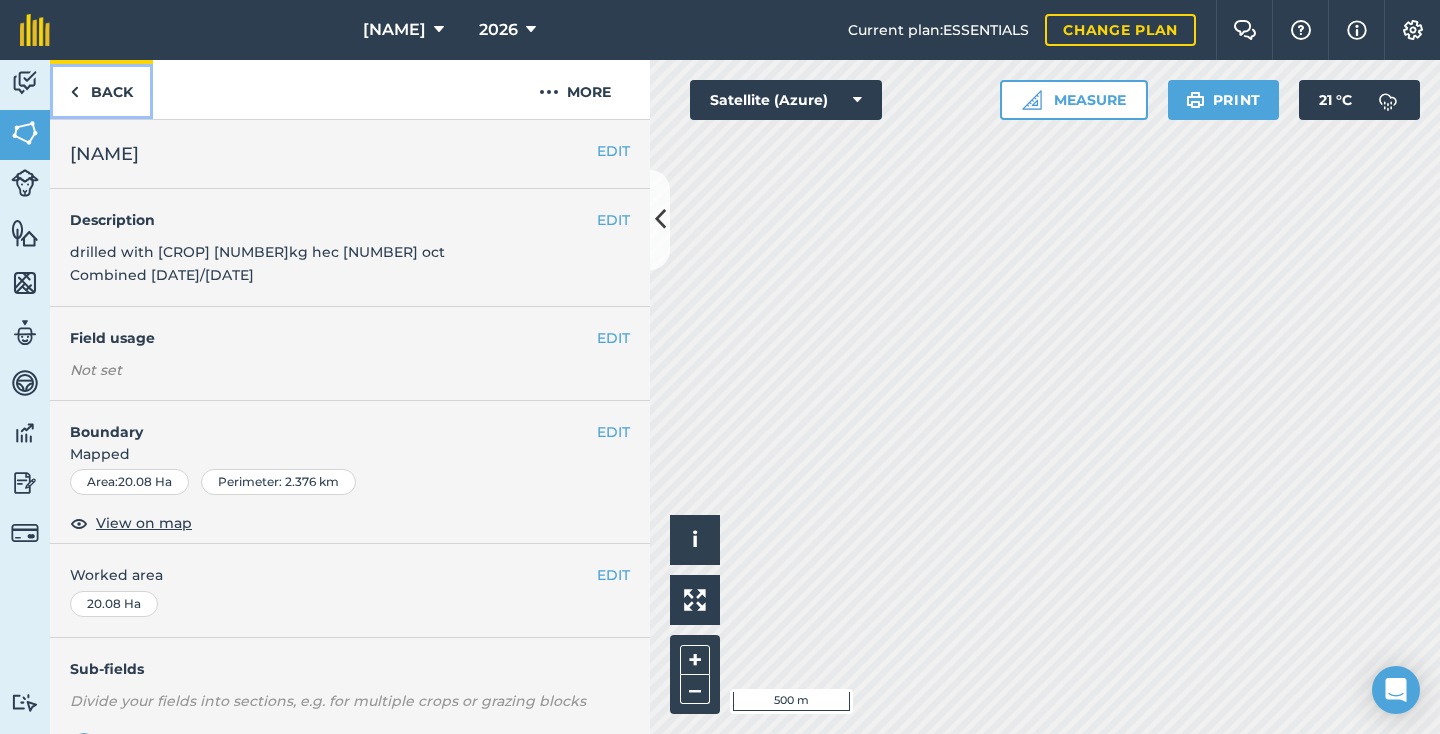 click on "Back" at bounding box center [101, 89] 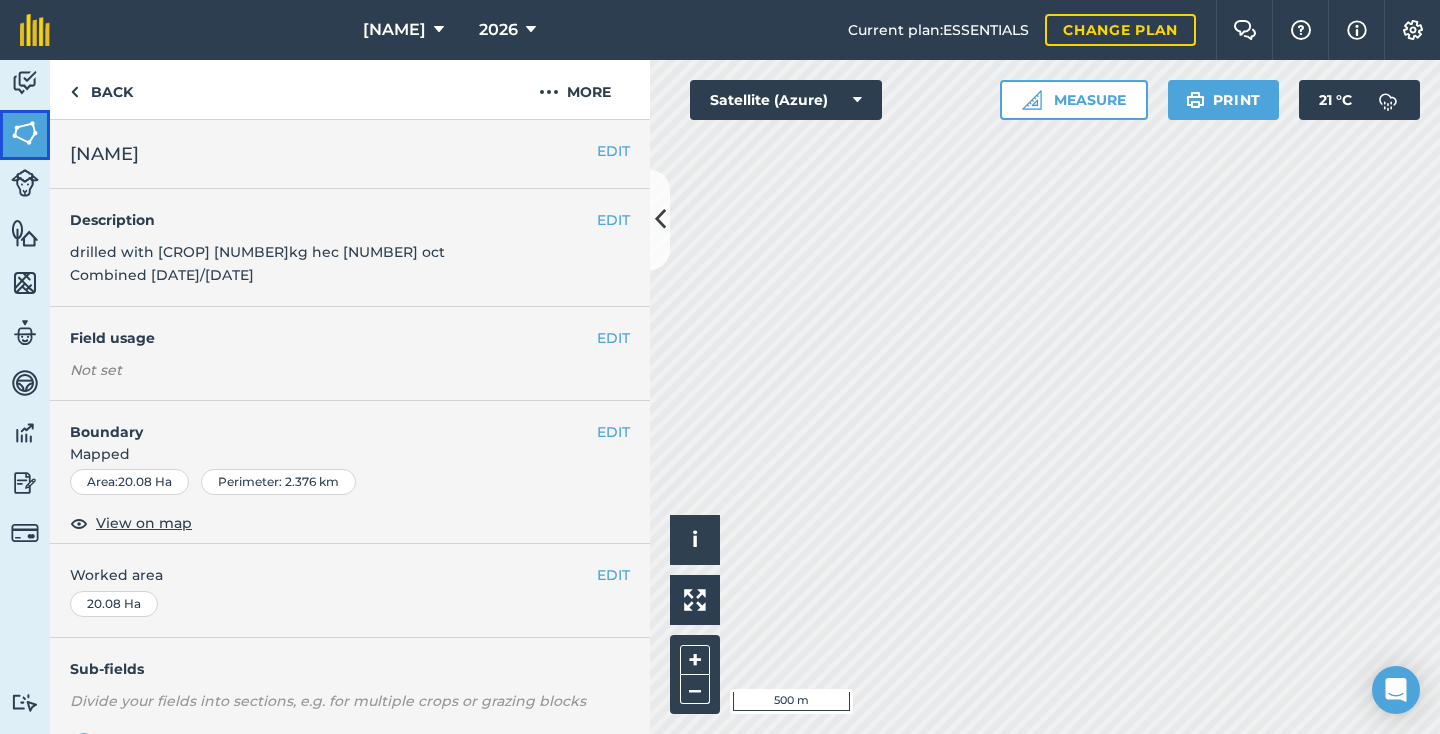 click at bounding box center (25, 133) 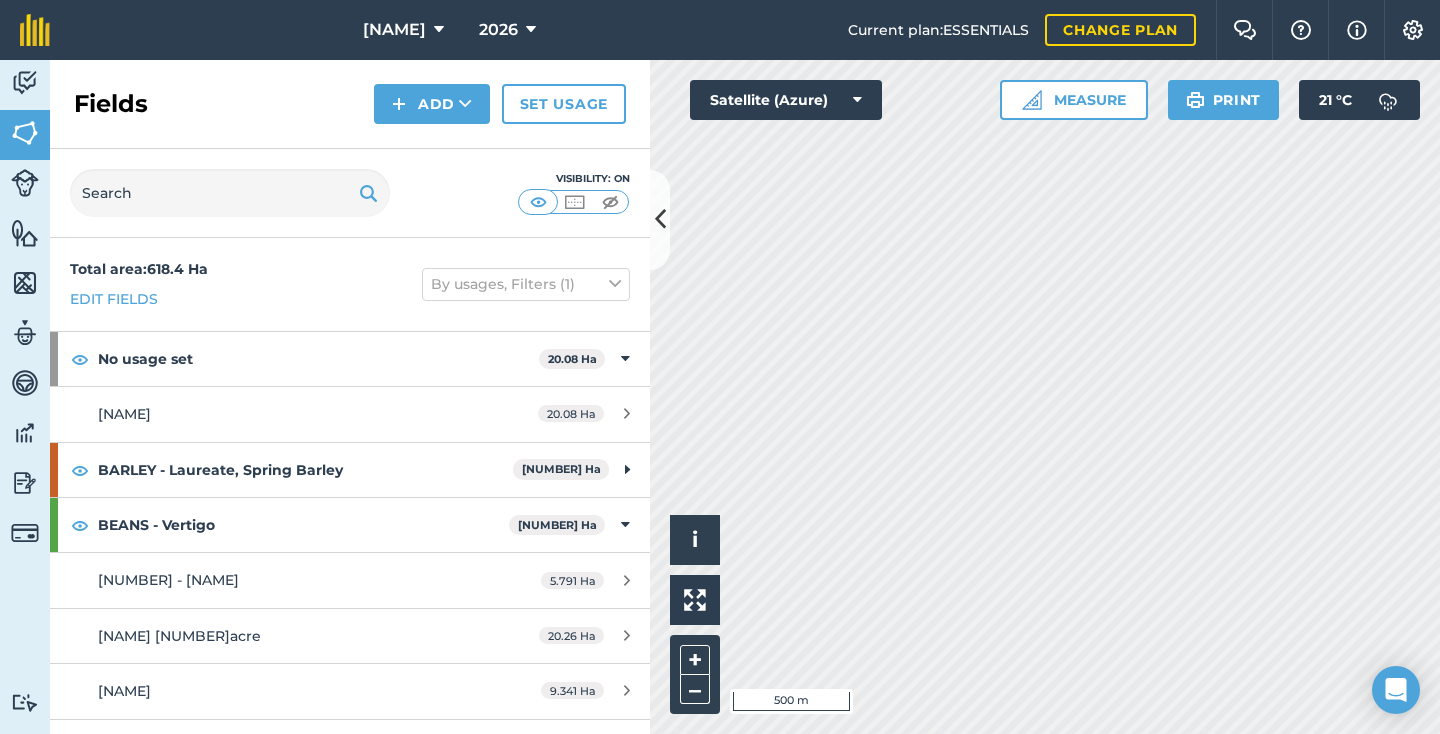 click on "Fields   Add   Set usage" at bounding box center [350, 104] 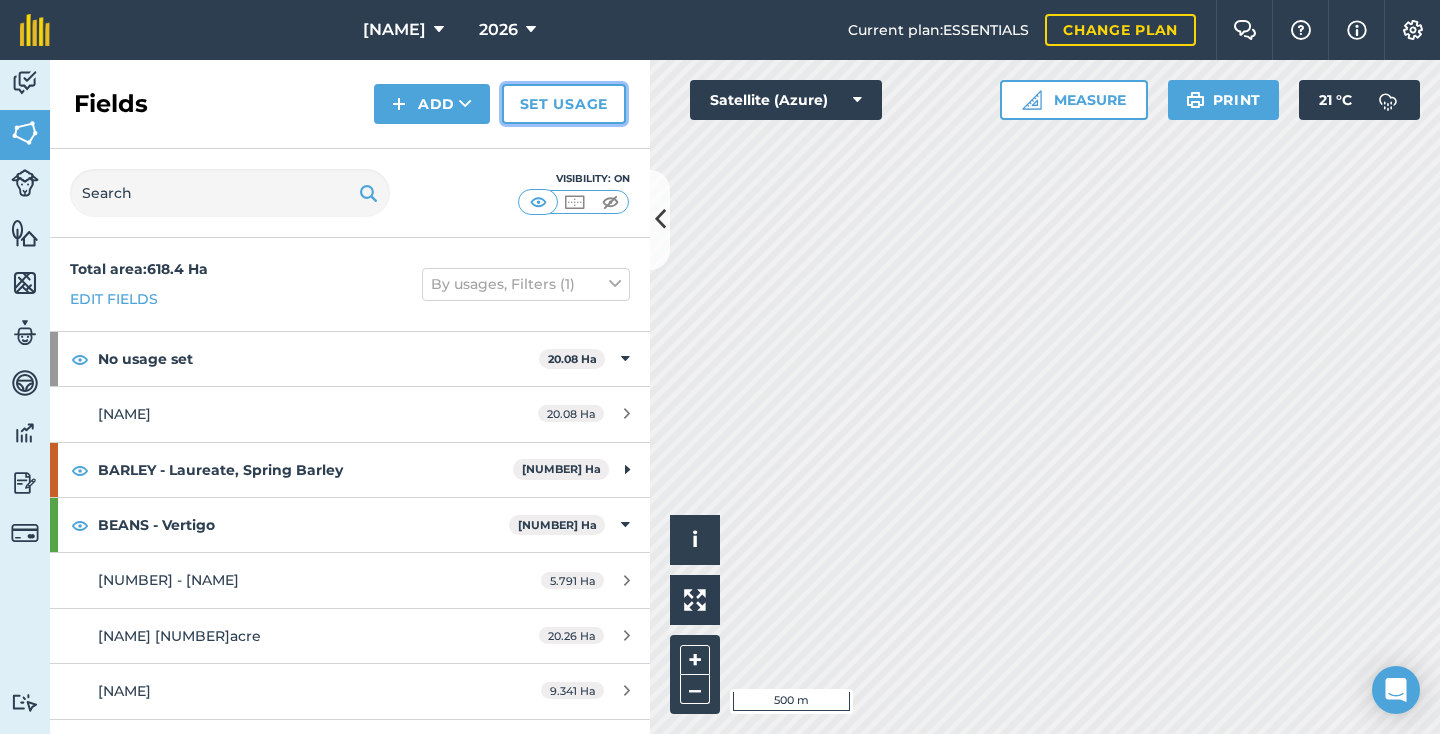 click on "Set usage" at bounding box center [564, 104] 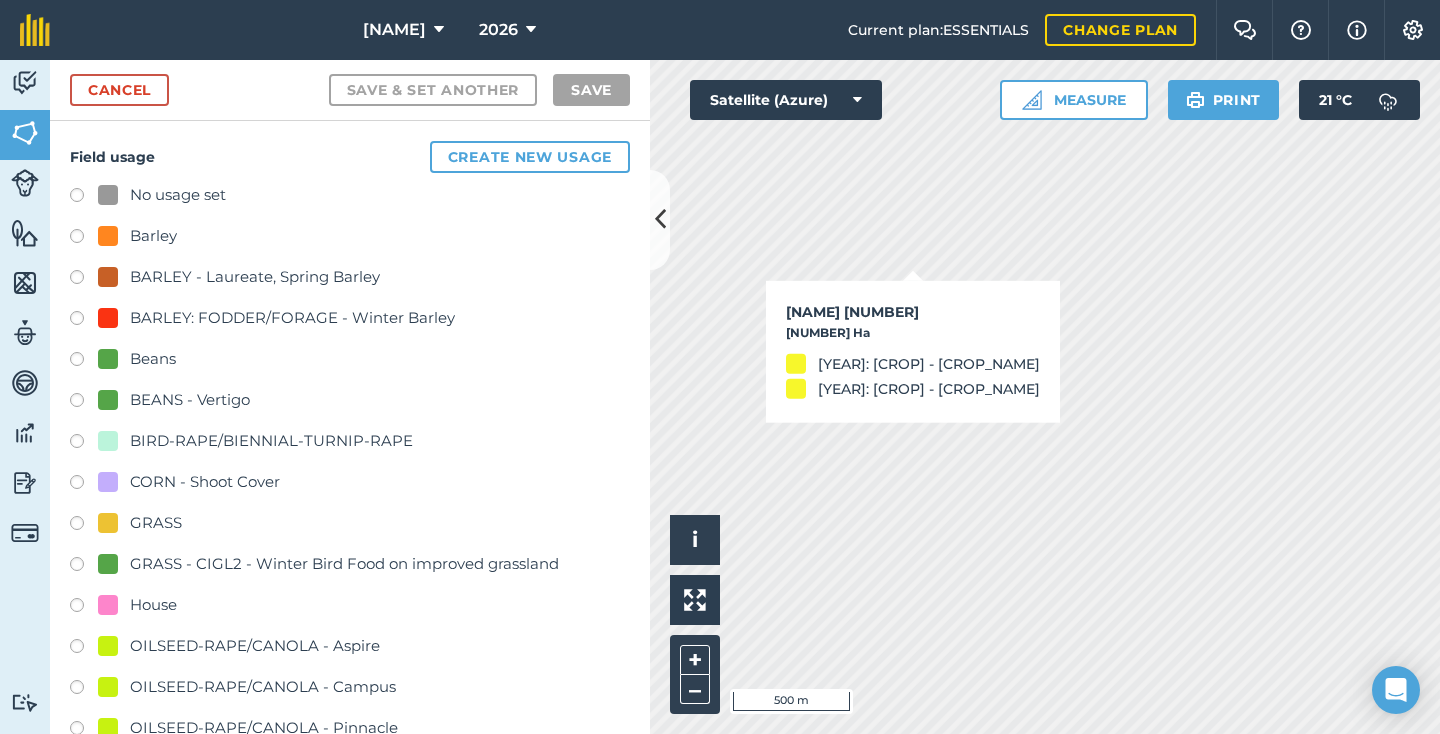 checkbox on "true" 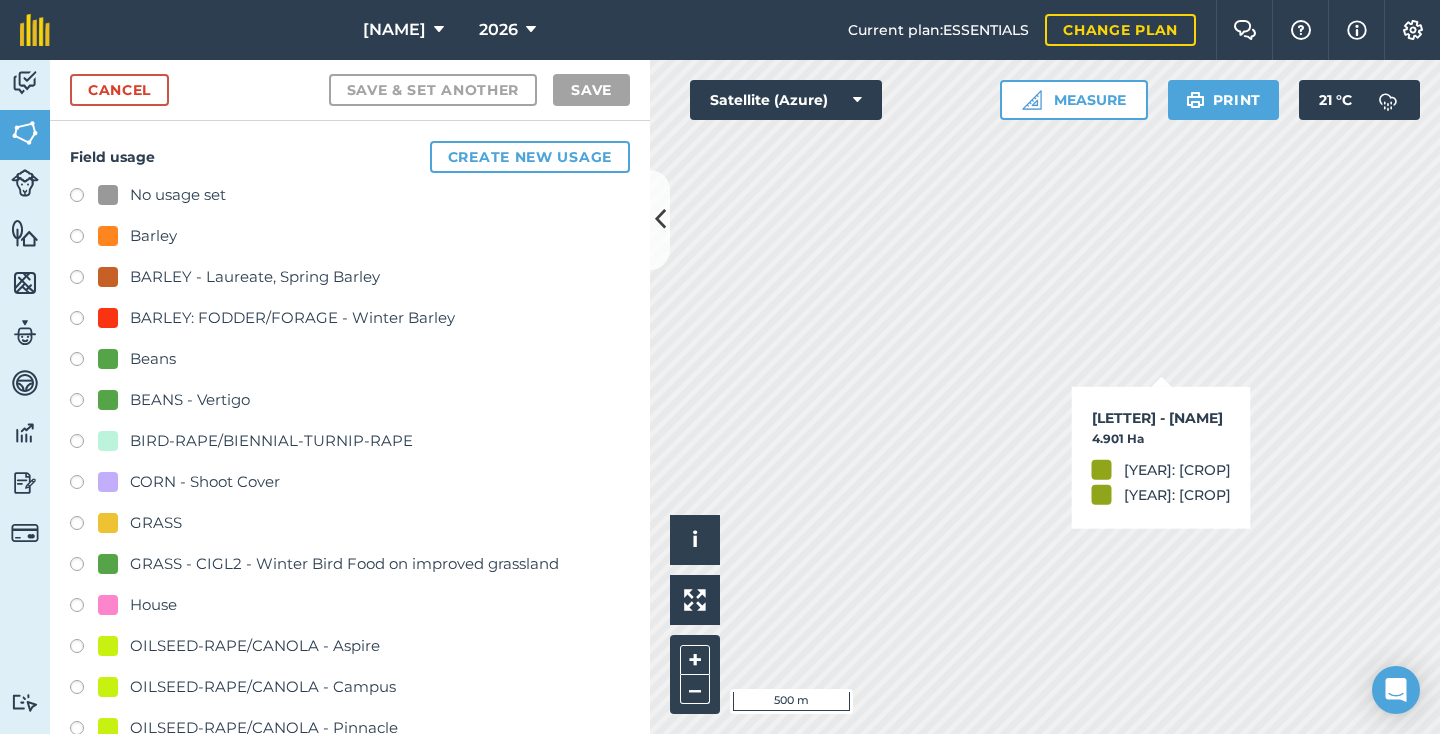 checkbox on "true" 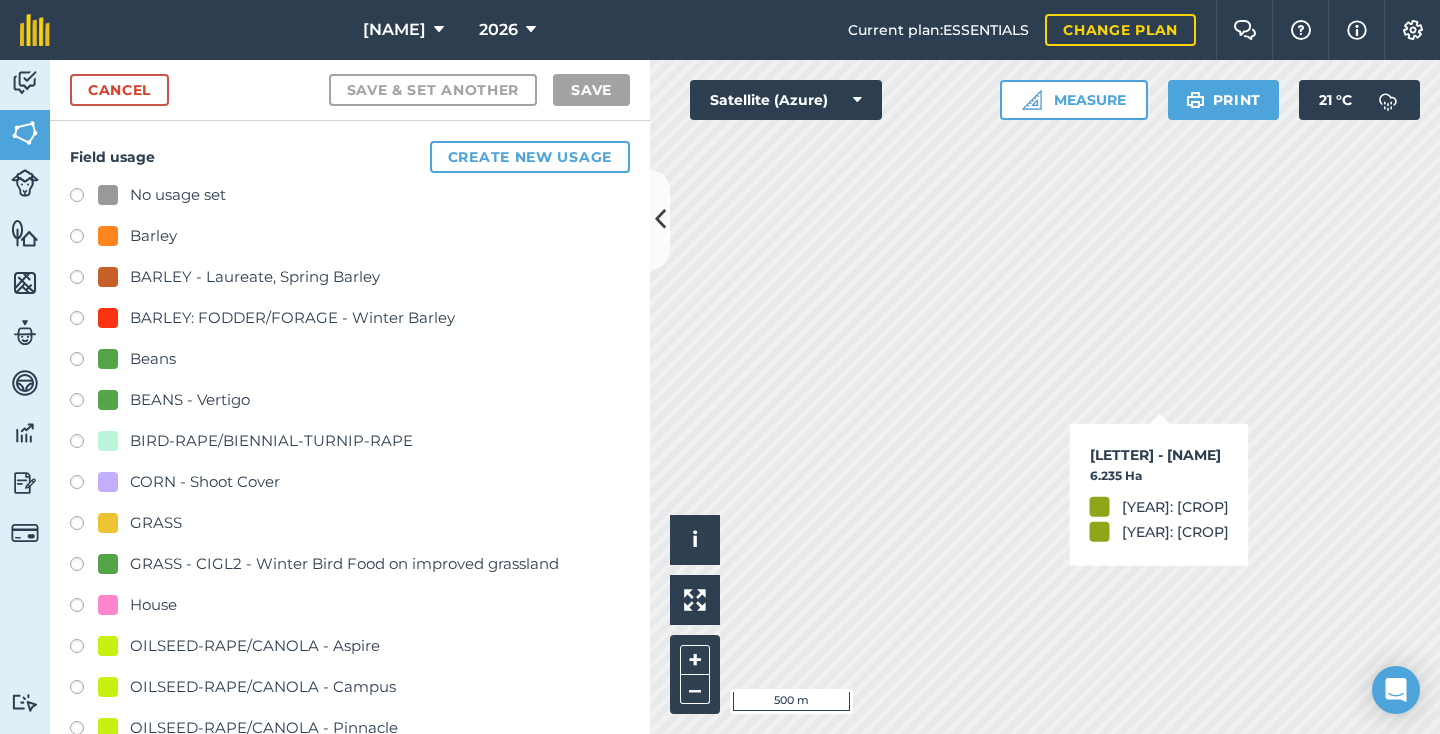 checkbox on "true" 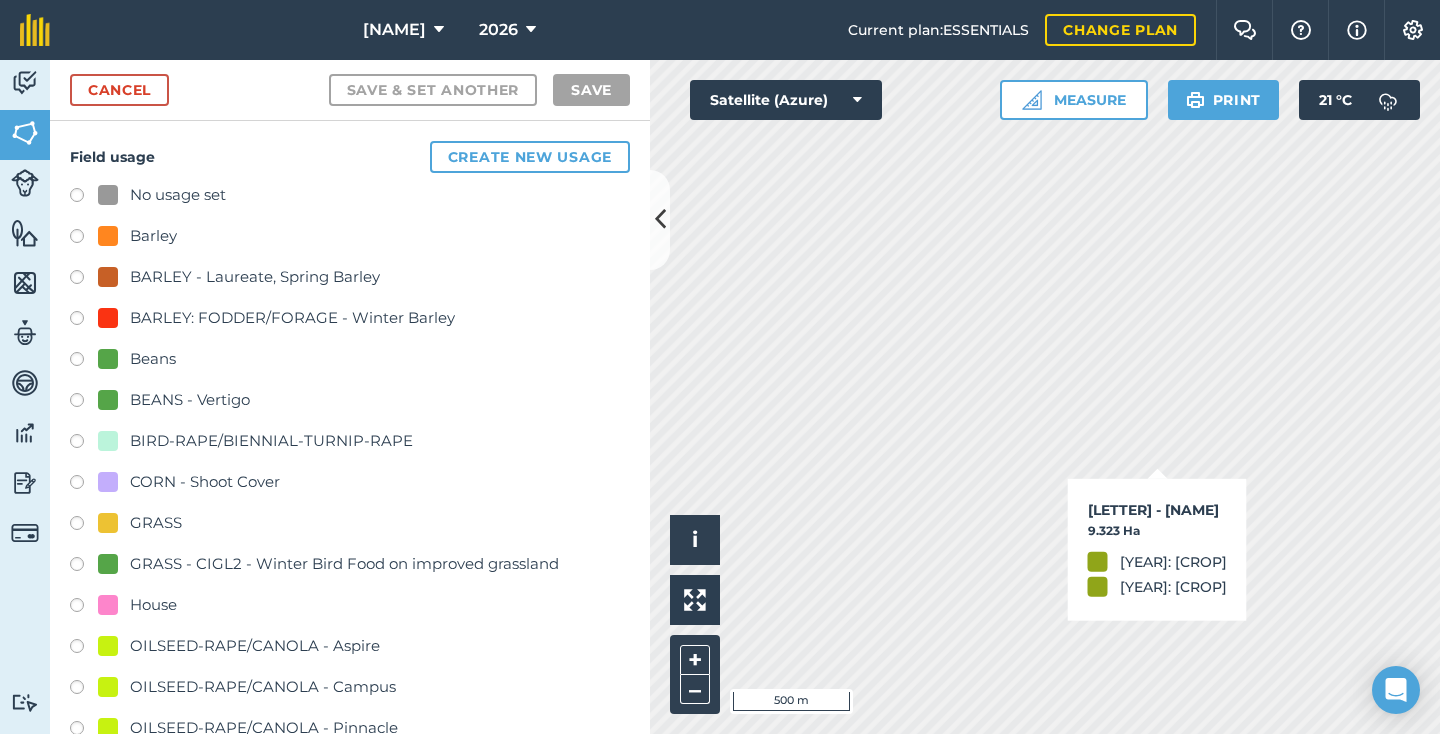 checkbox on "true" 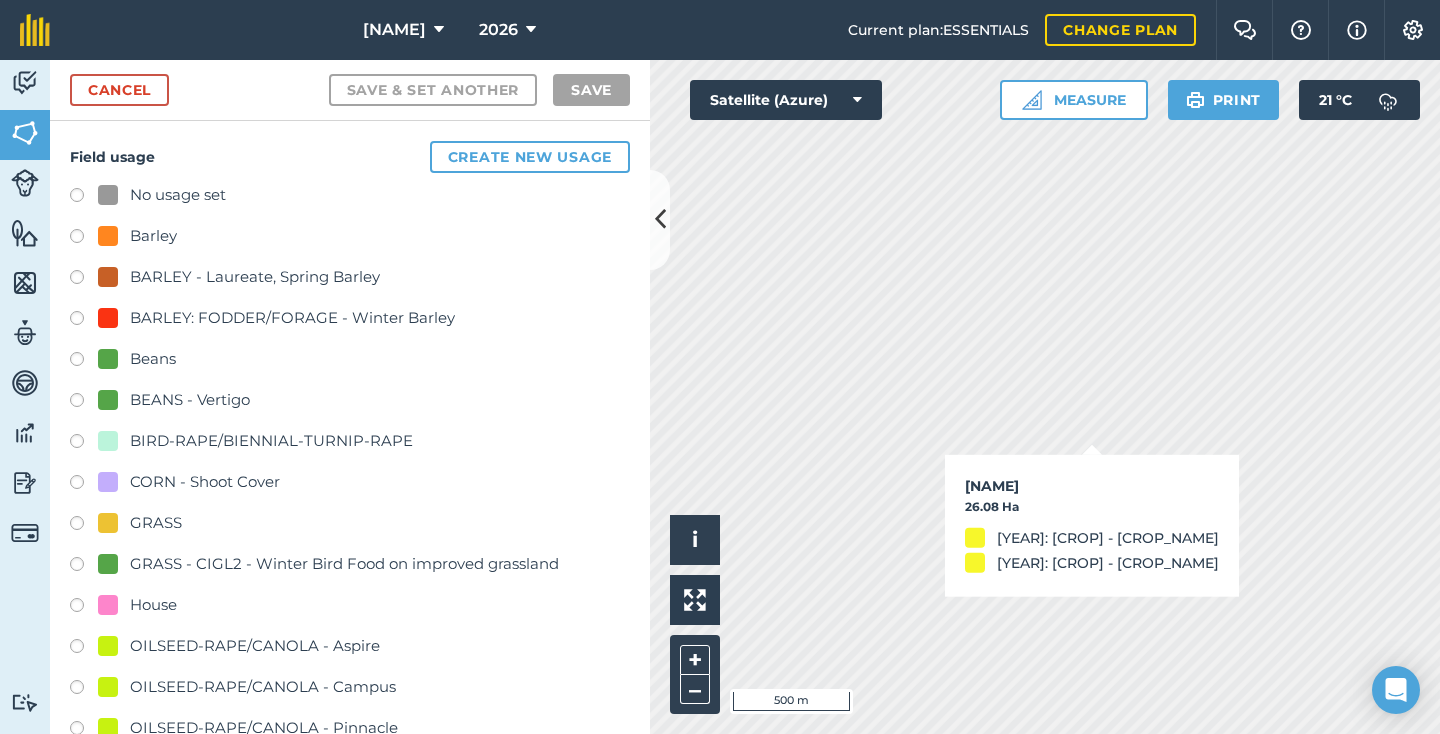 checkbox on "true" 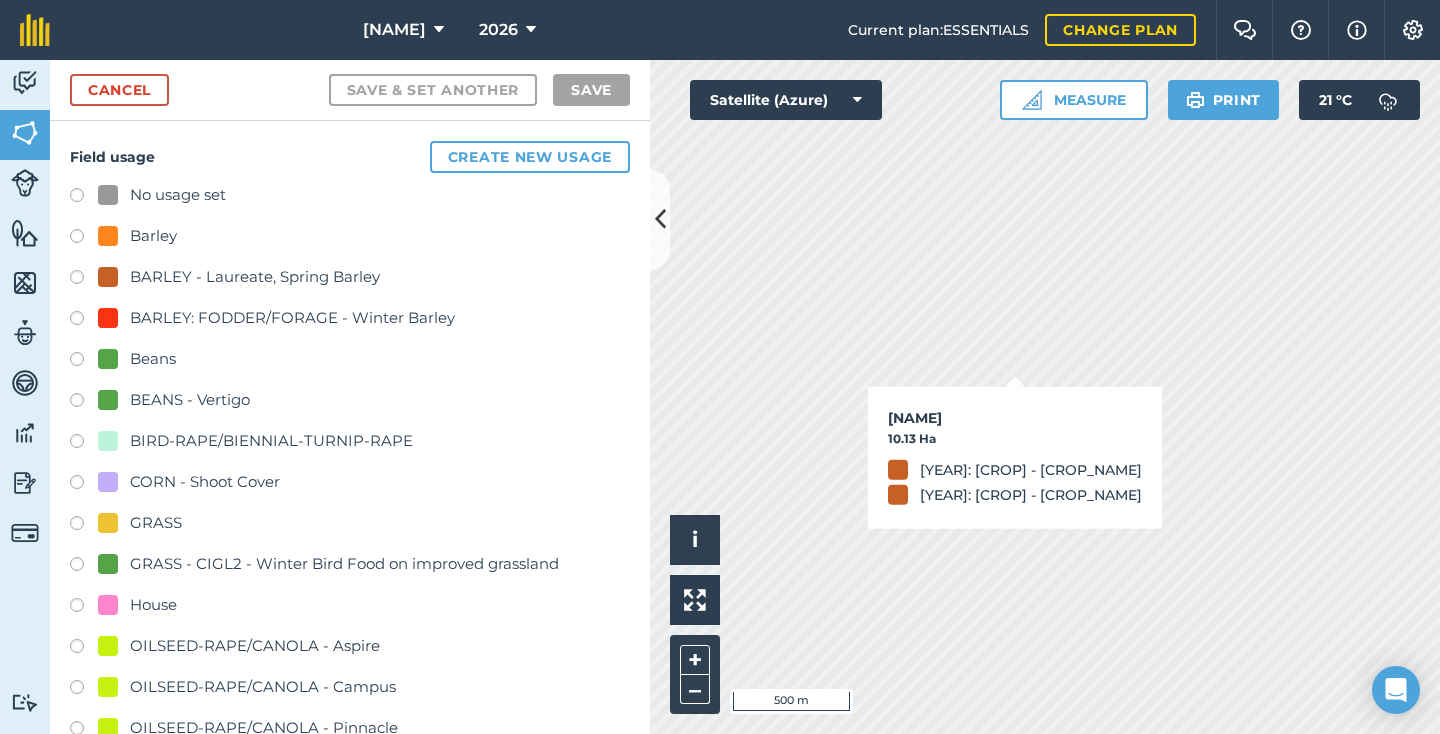 checkbox on "true" 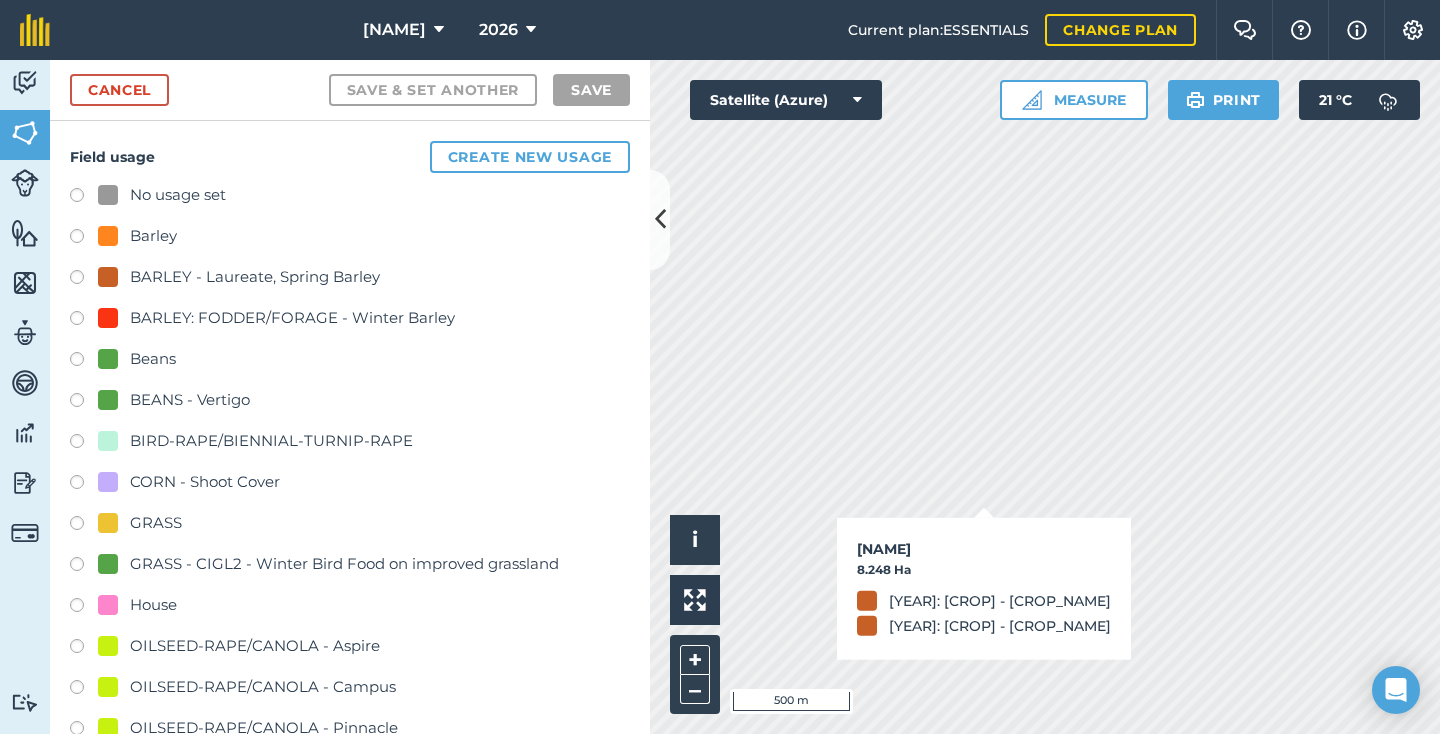 checkbox on "true" 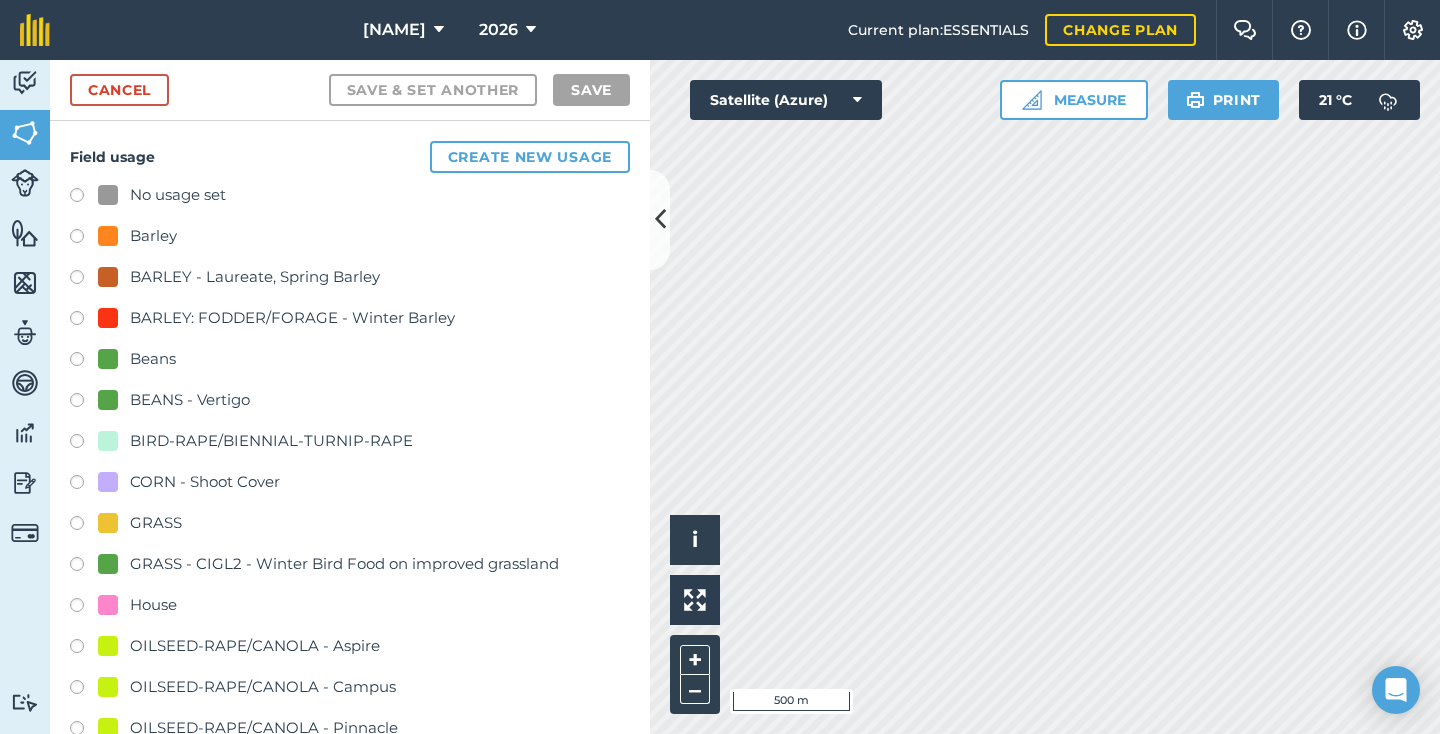 click on "No usage set" at bounding box center (162, 195) 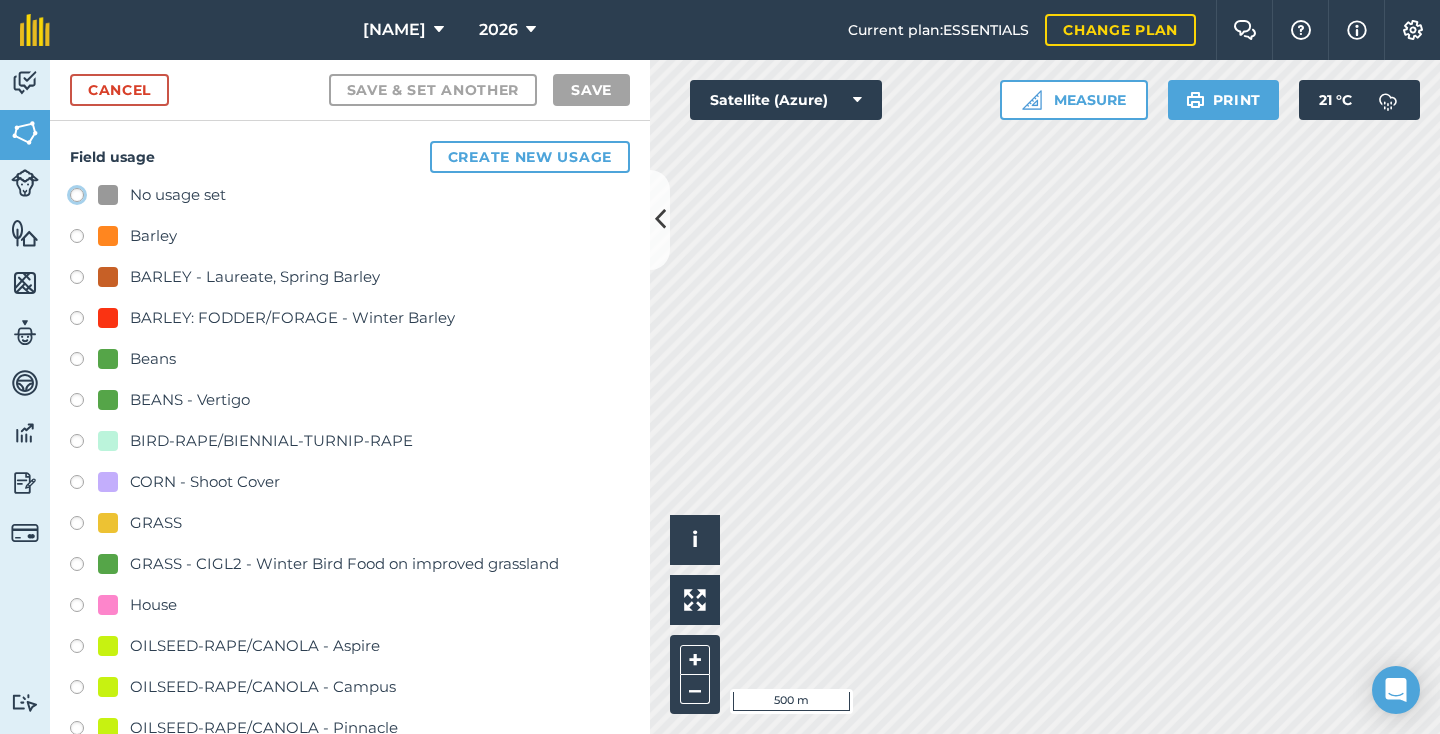 click on "No usage set" at bounding box center (-9923, 194) 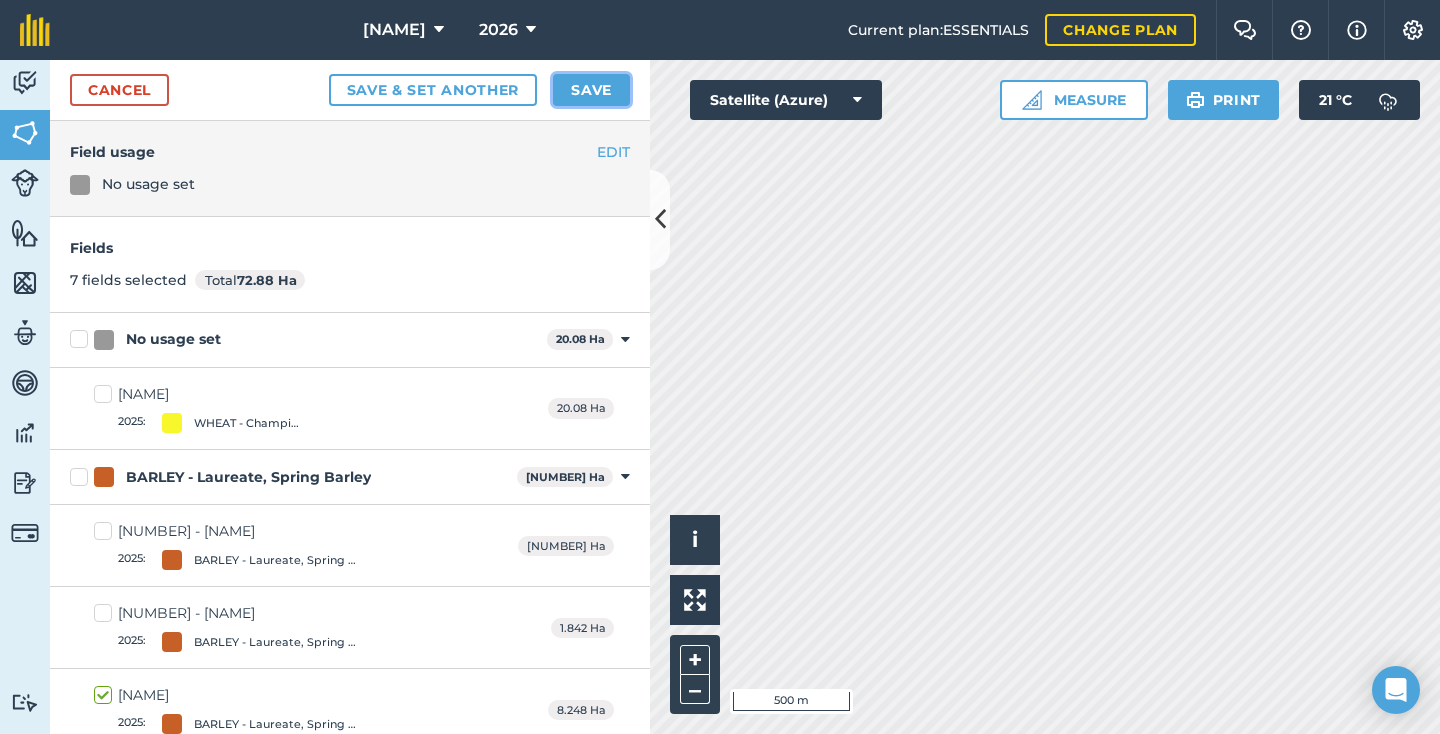 click on "Save" at bounding box center [591, 90] 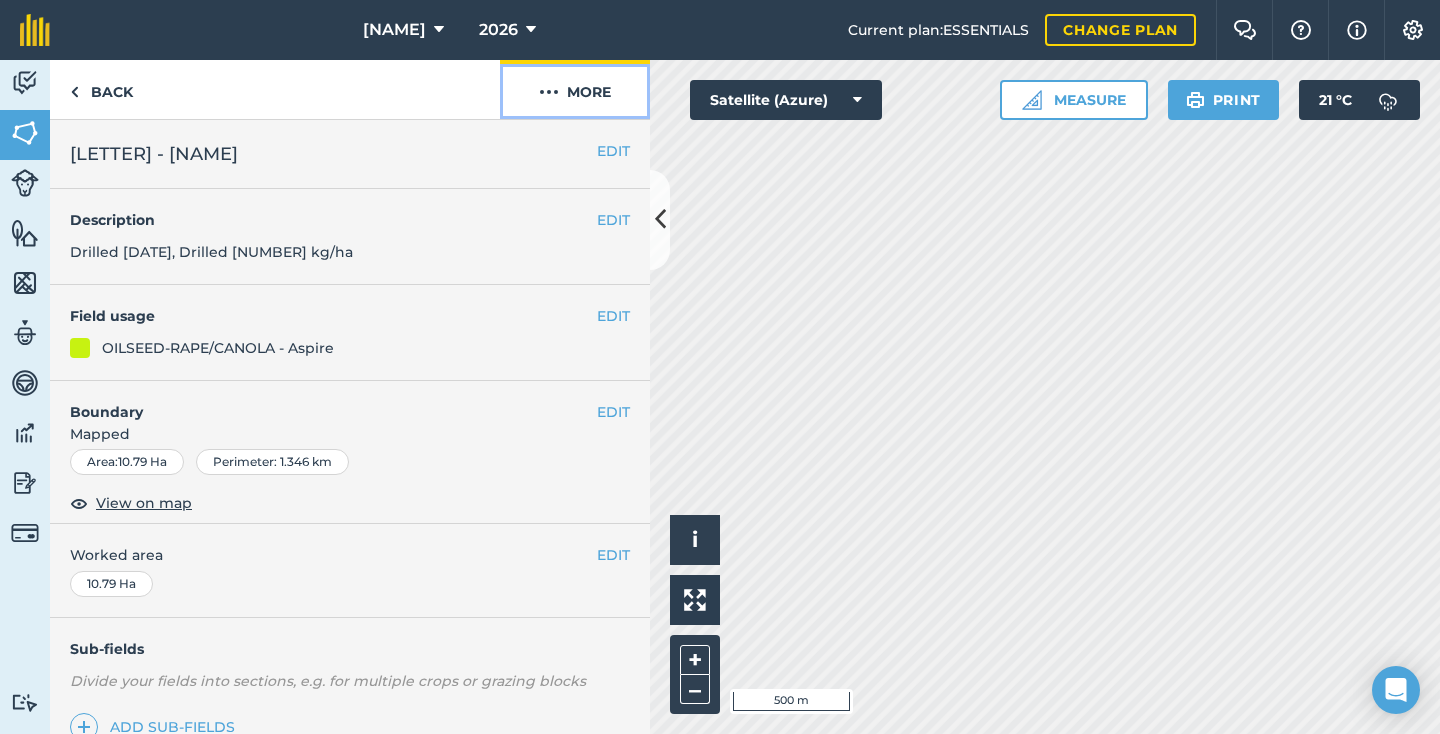 click on "More" at bounding box center [575, 89] 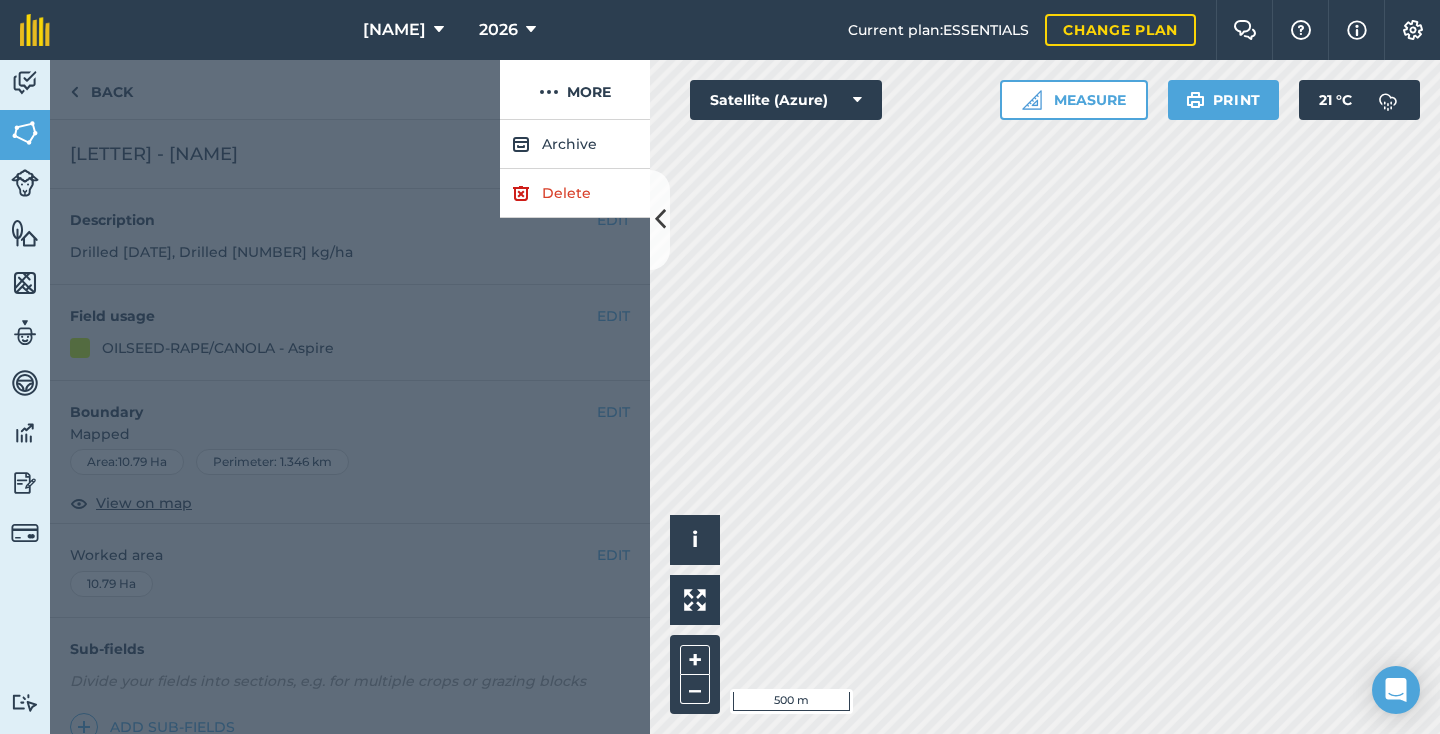 click at bounding box center (350, 427) 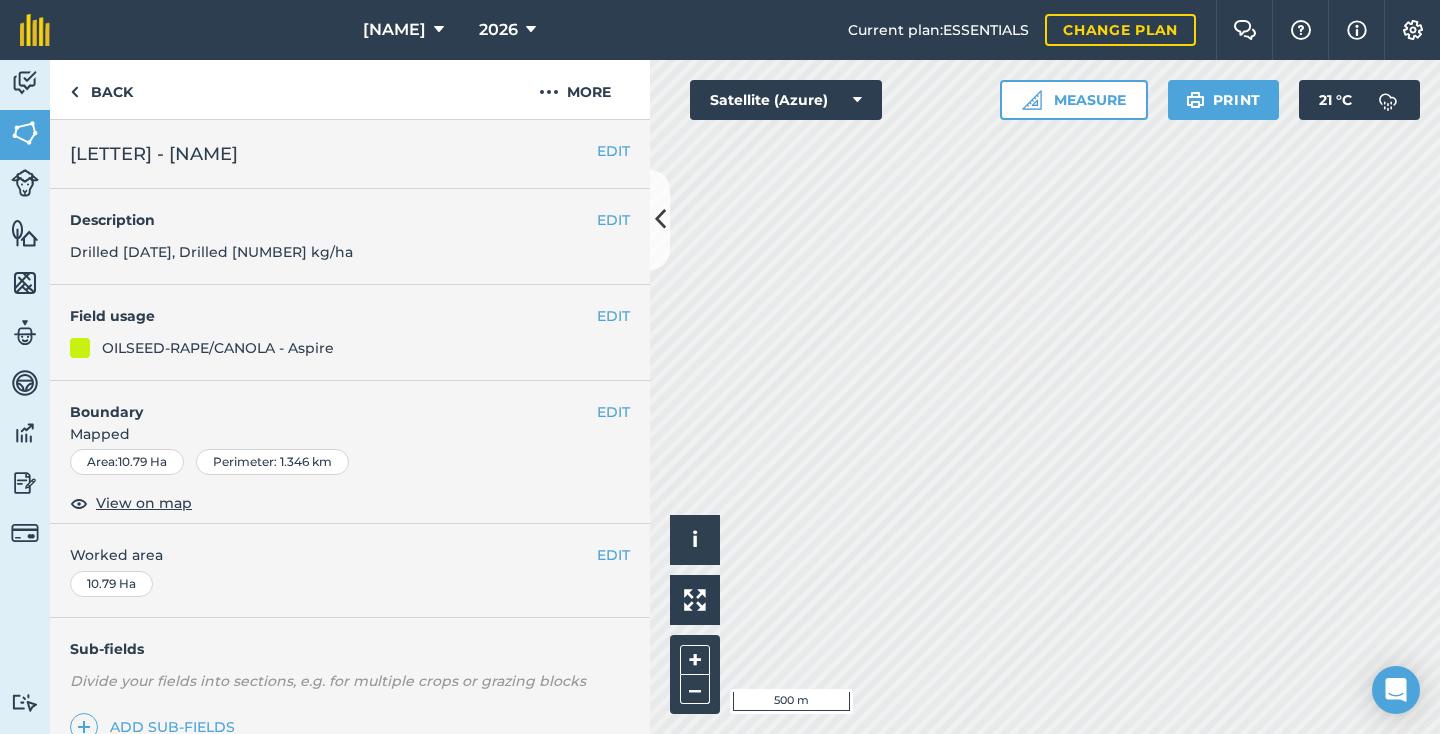 click on "Field usage" at bounding box center (333, 316) 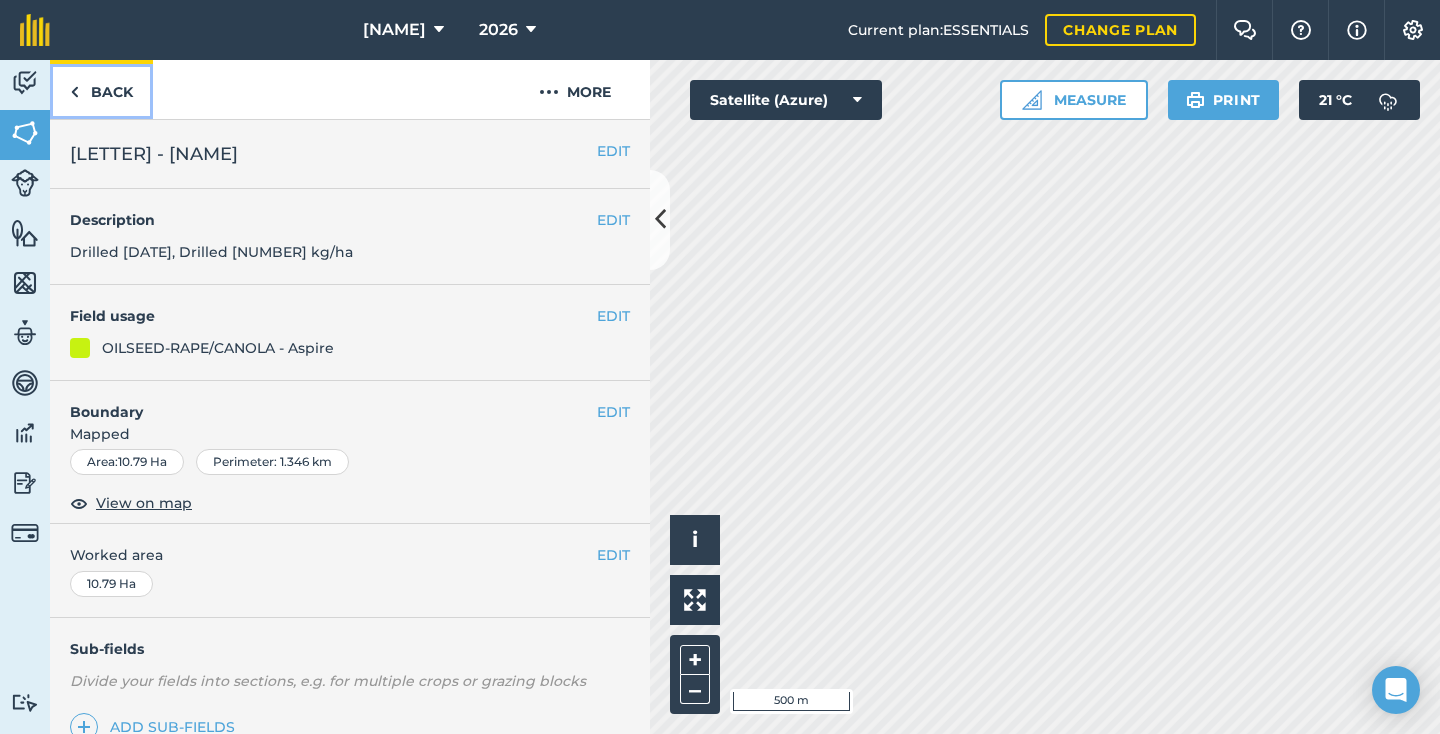 click on "Back" at bounding box center (101, 89) 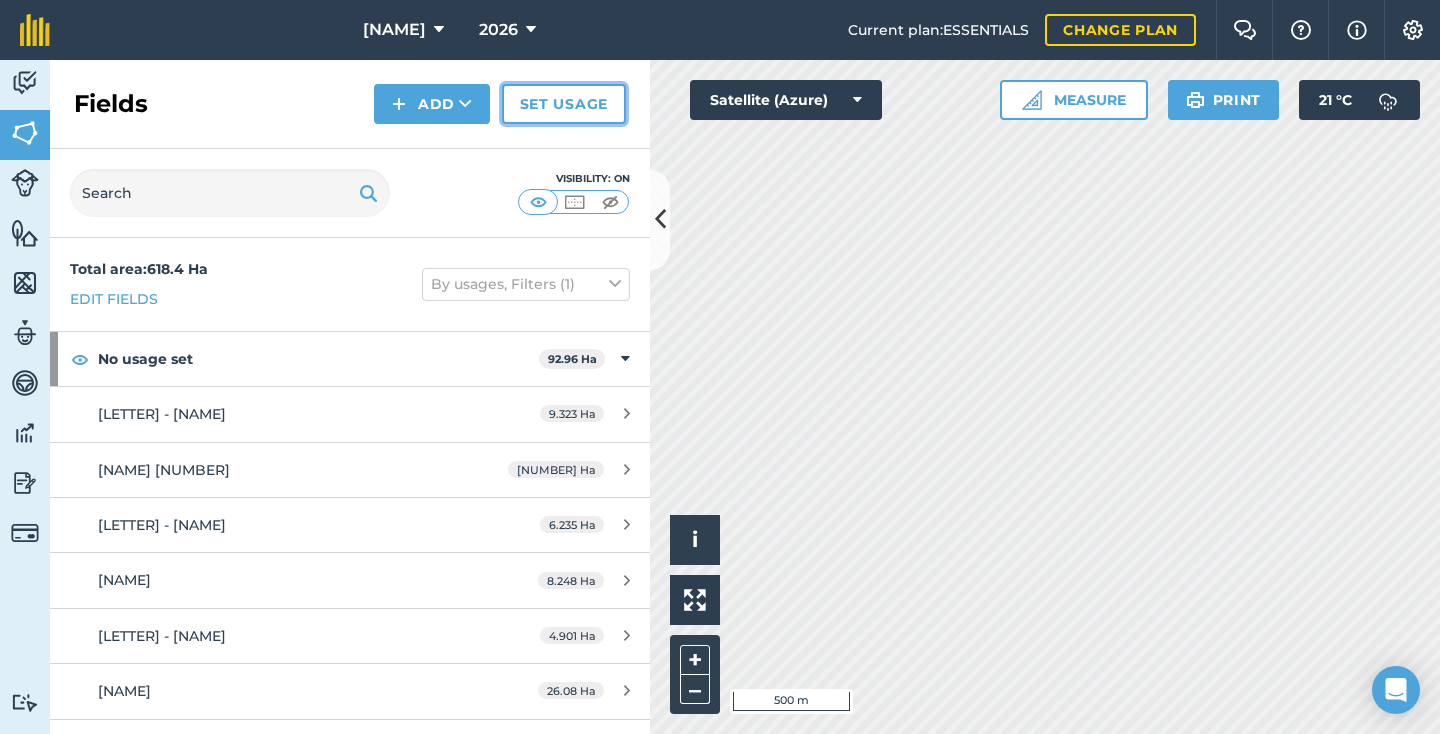 click on "Set usage" at bounding box center [564, 104] 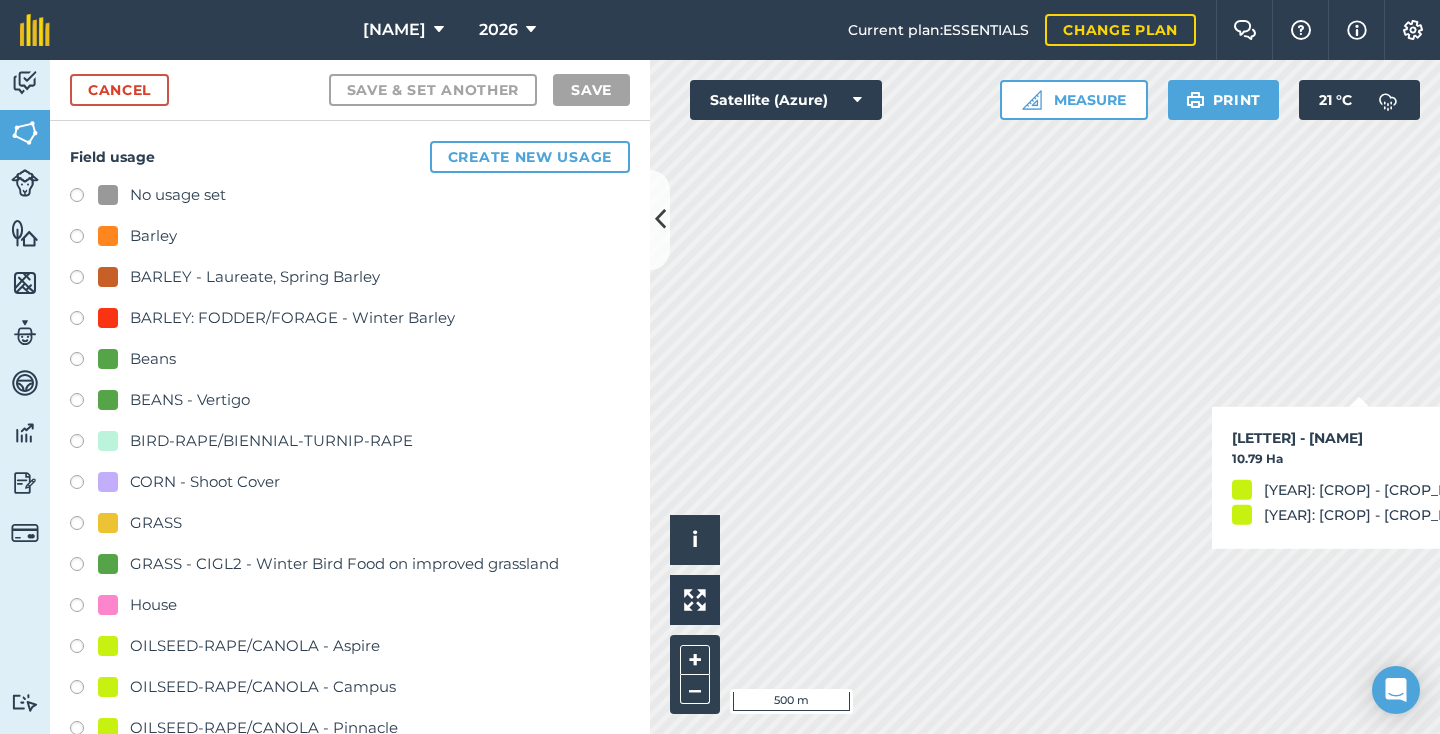 checkbox on "true" 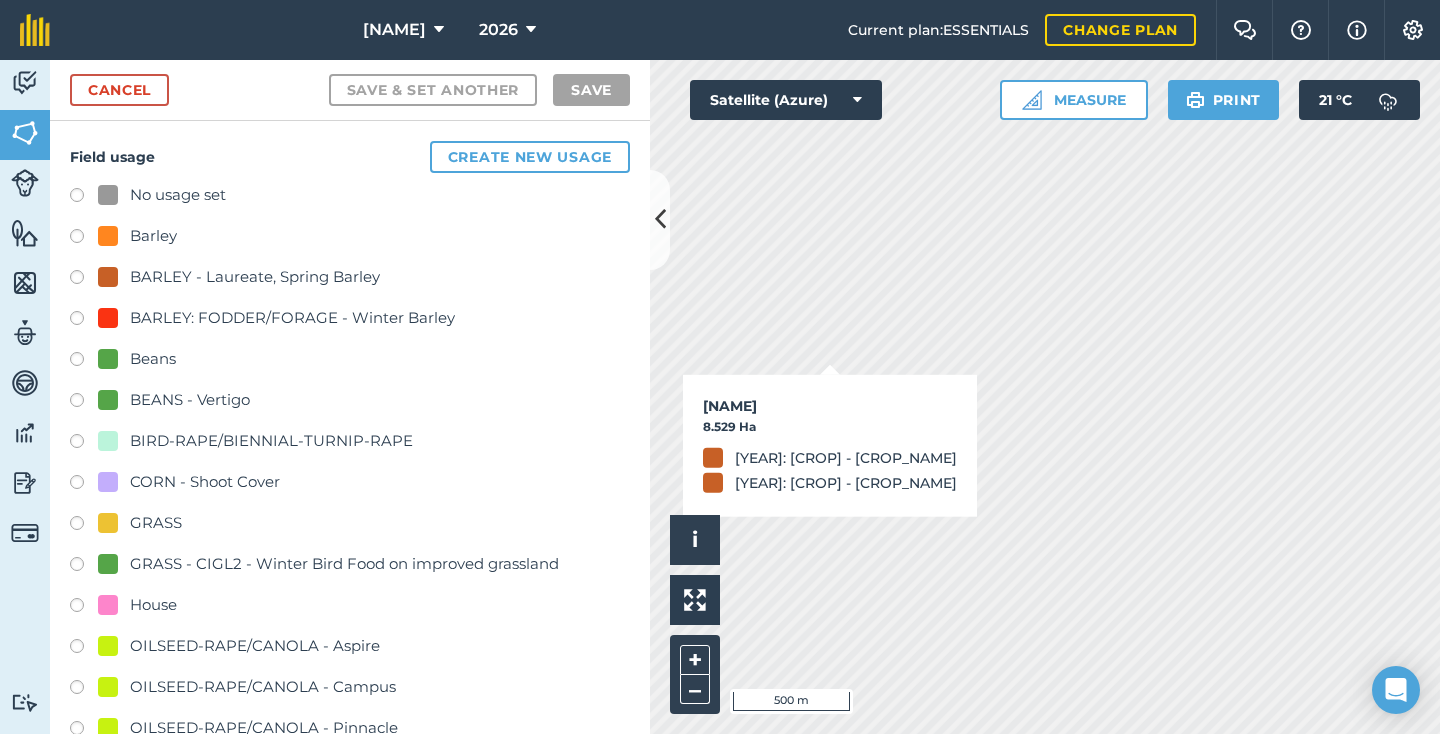 checkbox on "true" 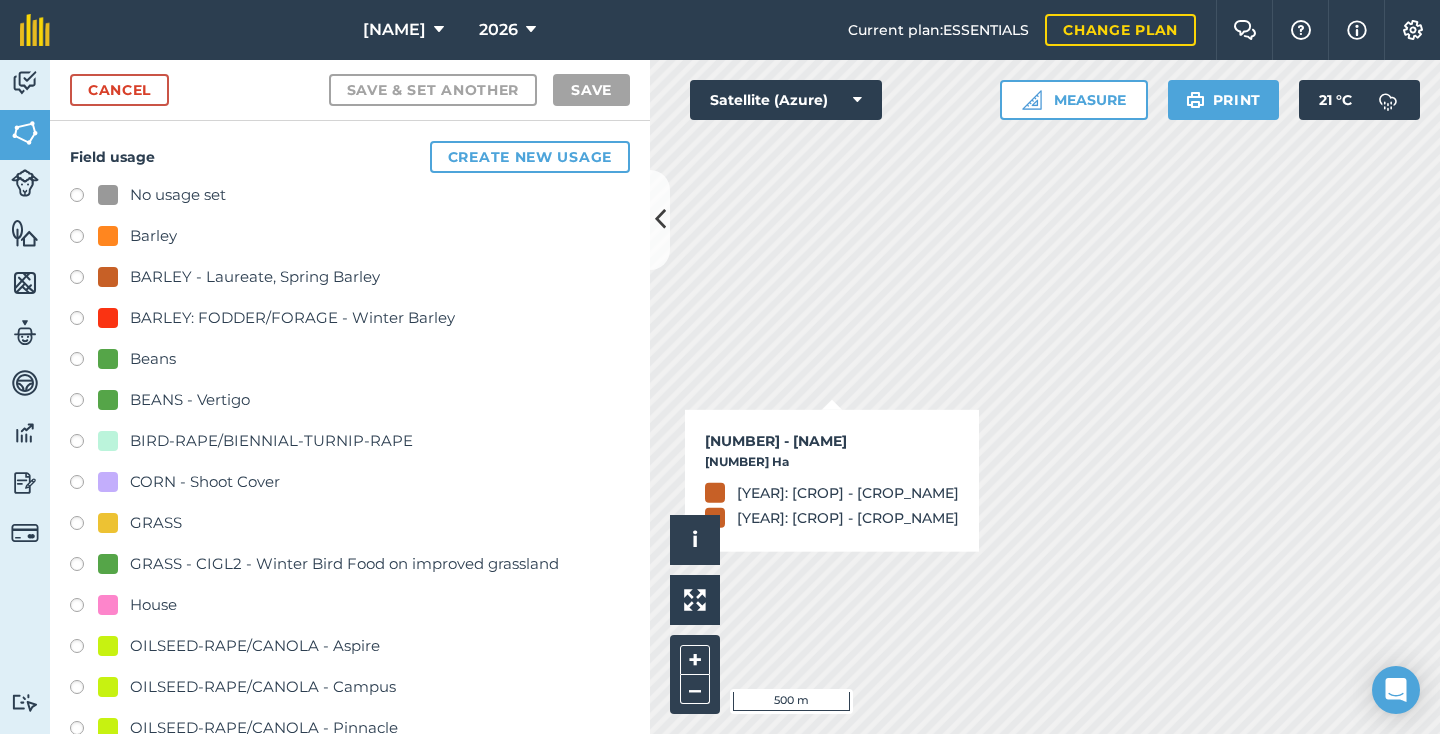 checkbox on "true" 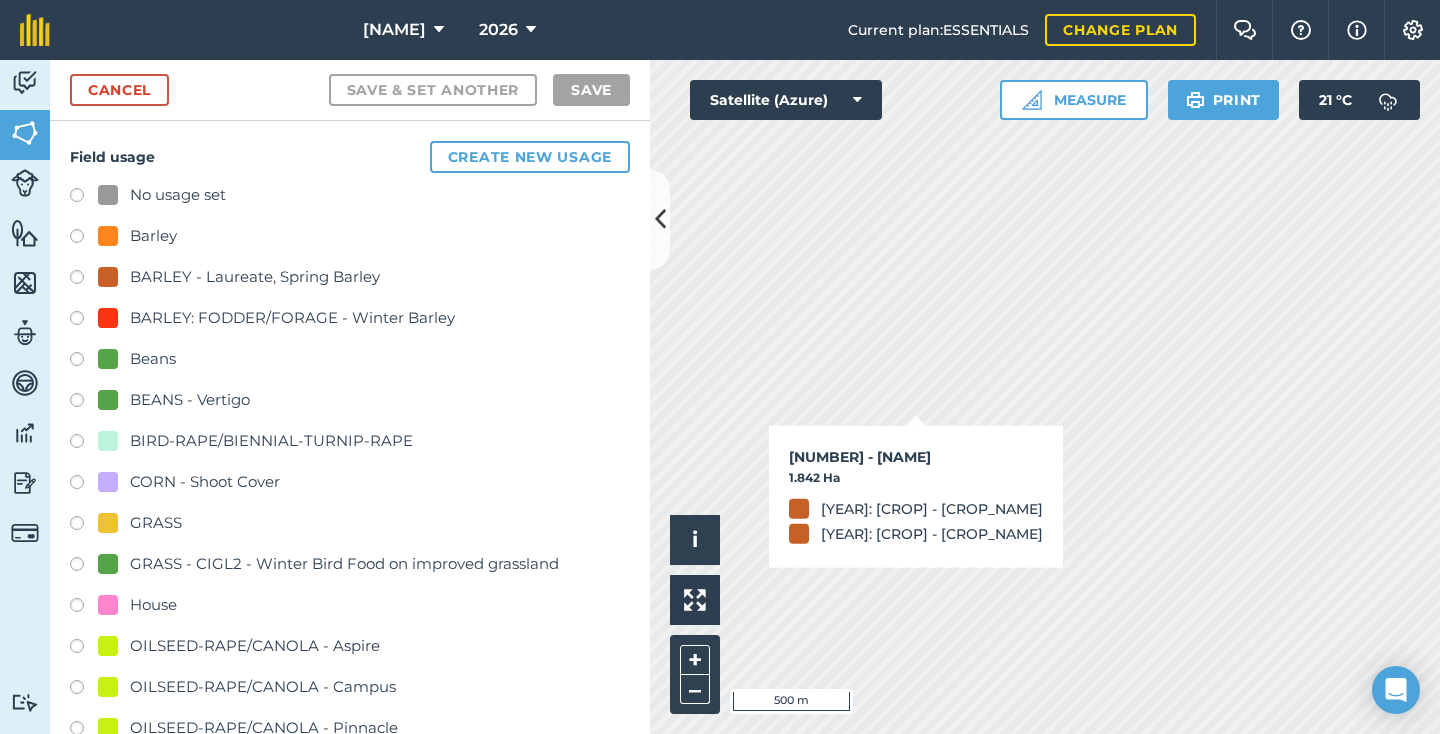 checkbox on "true" 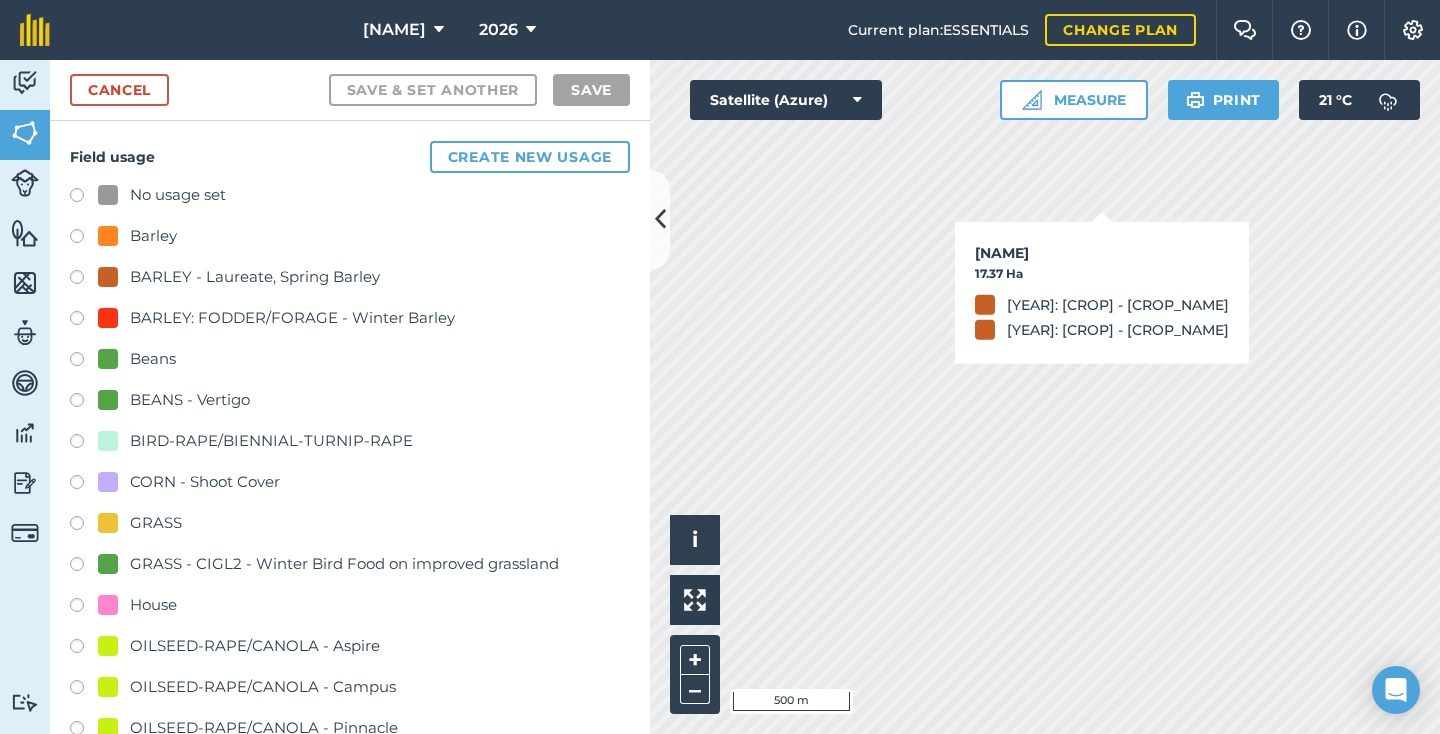 checkbox on "true" 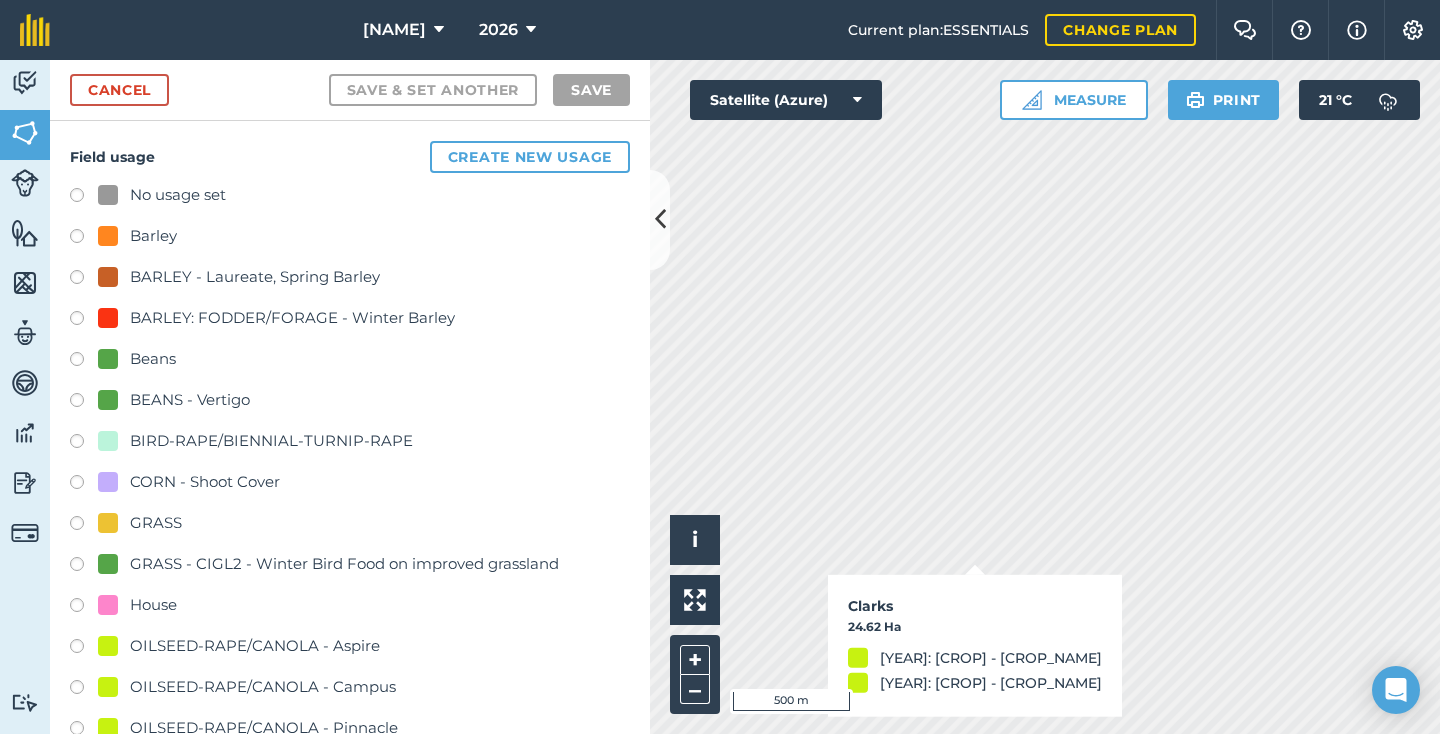 checkbox on "true" 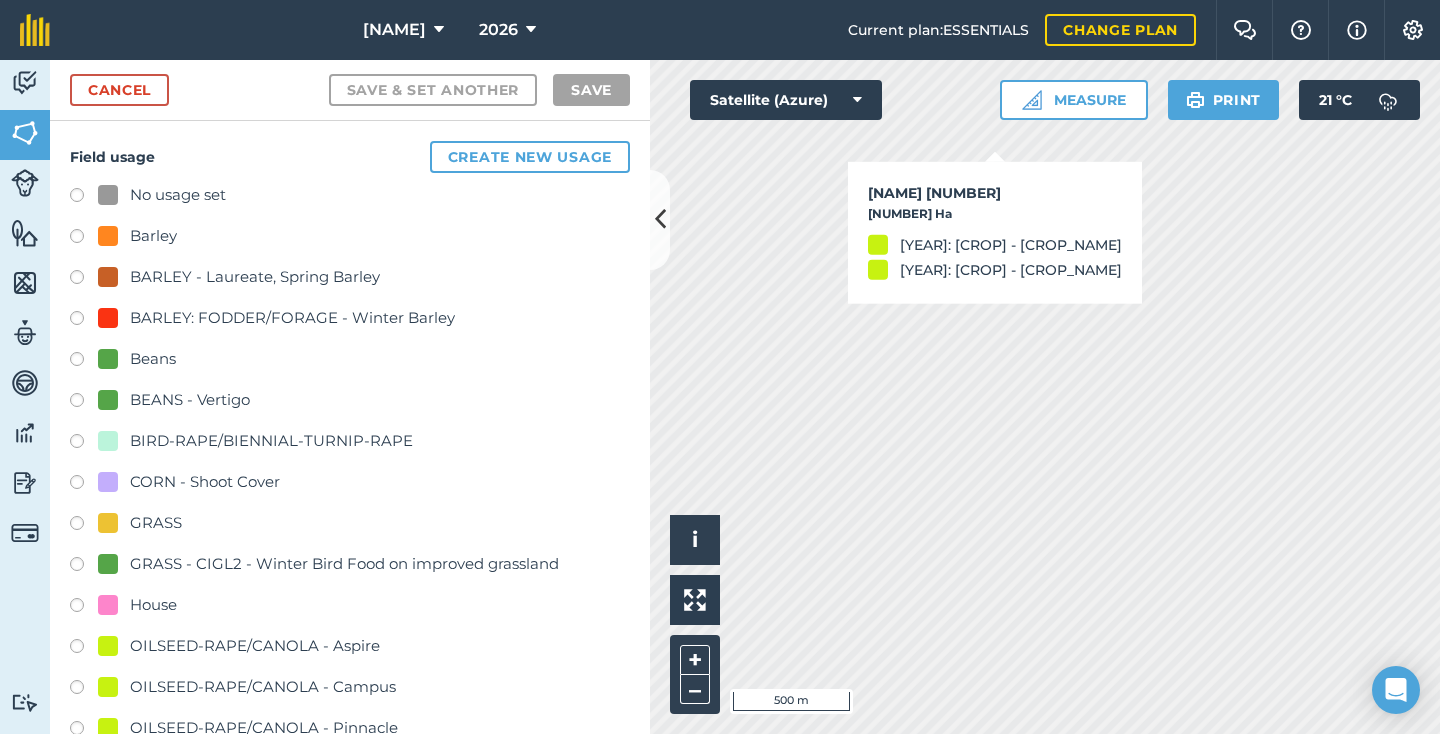checkbox on "true" 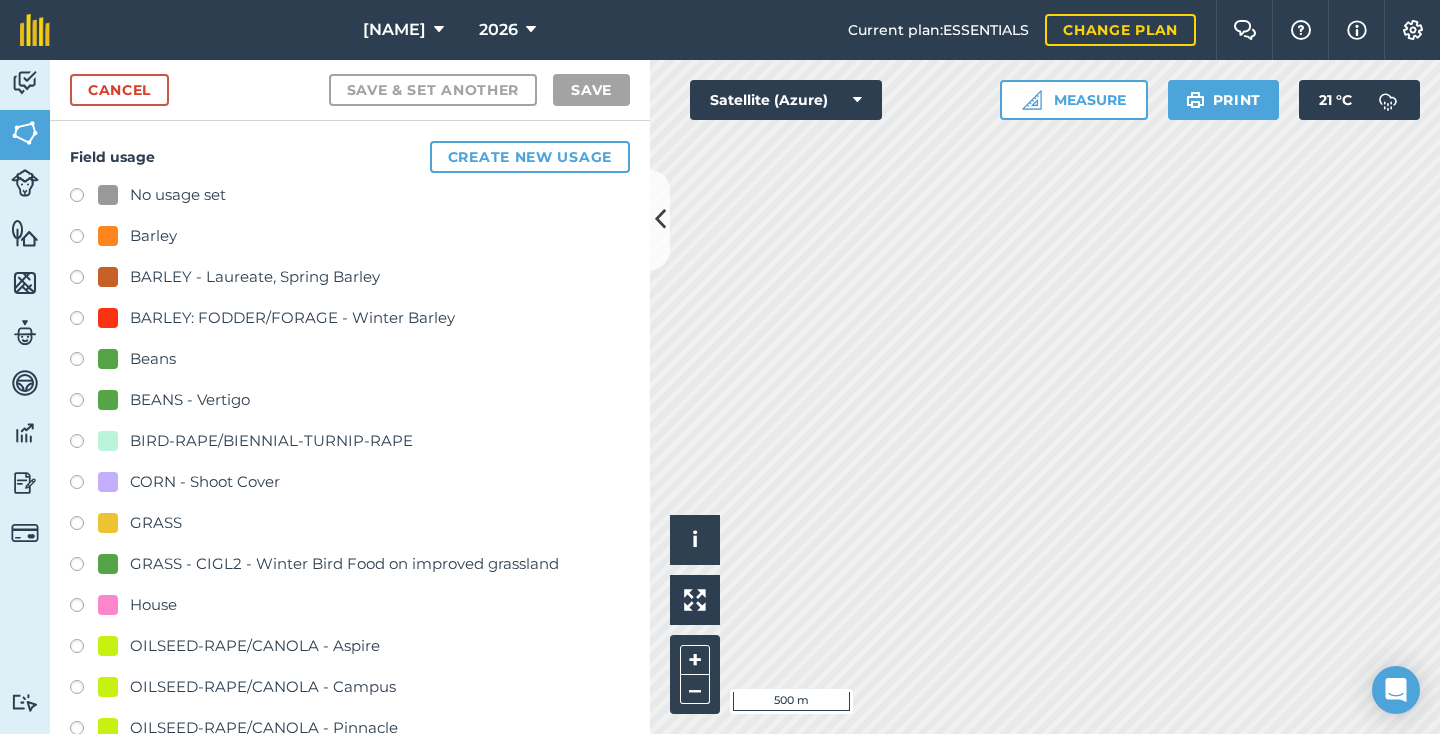 click on "No usage set" at bounding box center [178, 195] 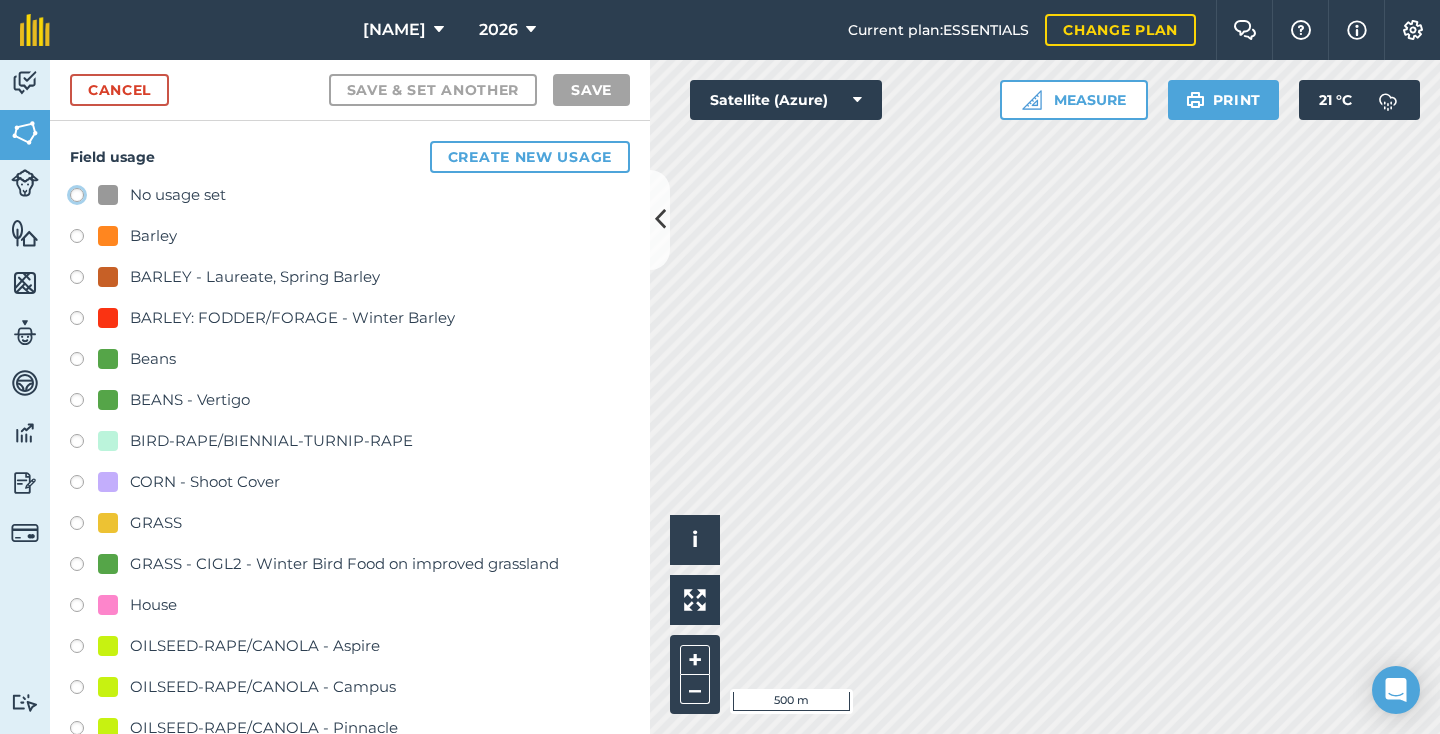 click on "No usage set" at bounding box center [-9923, 194] 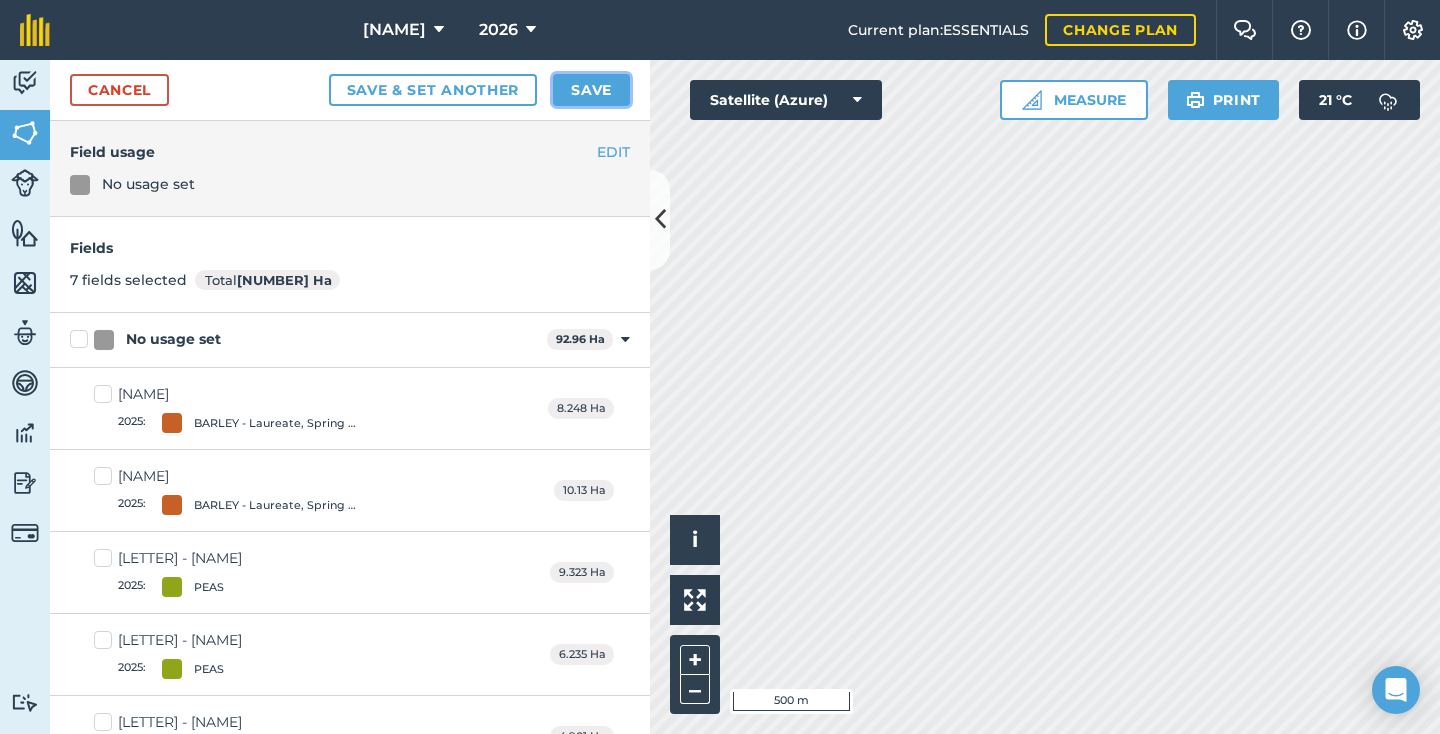 click on "Save" at bounding box center [591, 90] 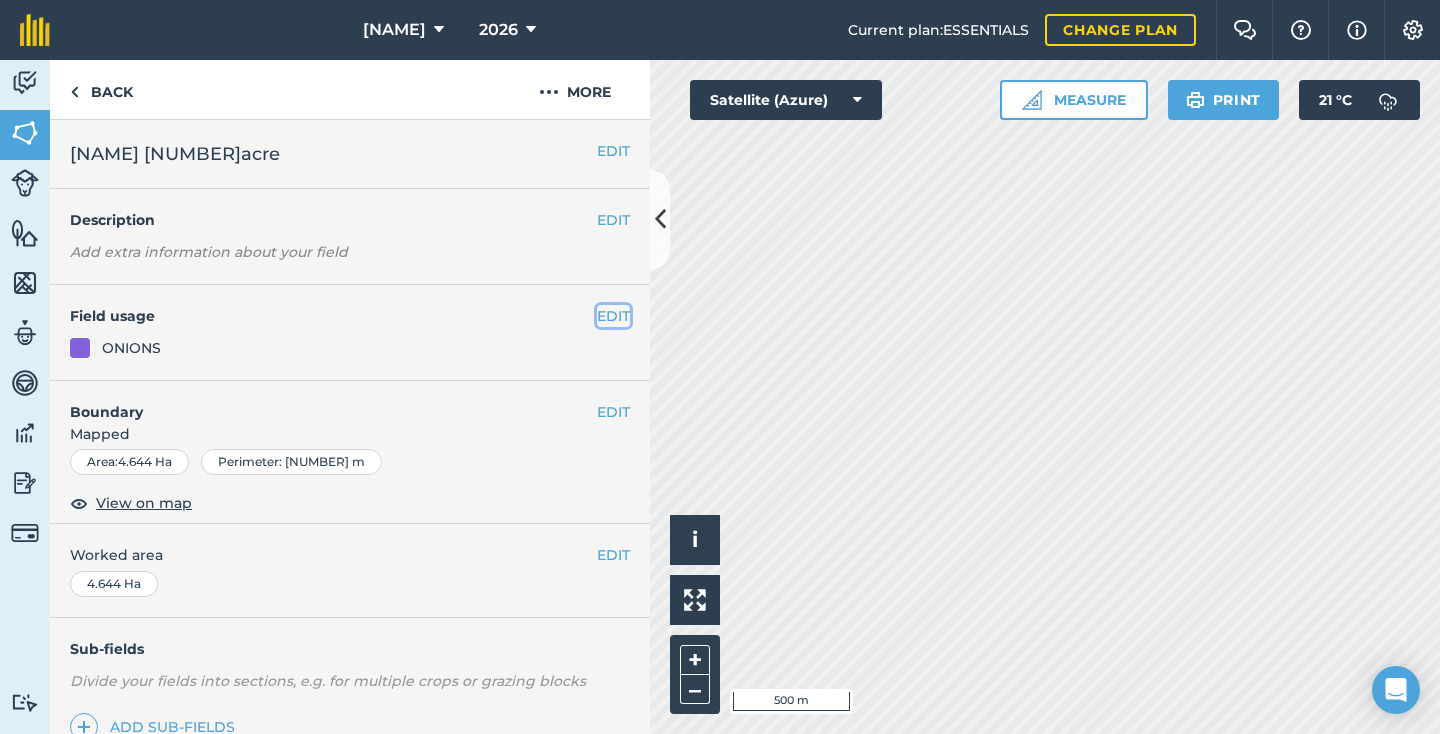 click on "EDIT" at bounding box center (613, 316) 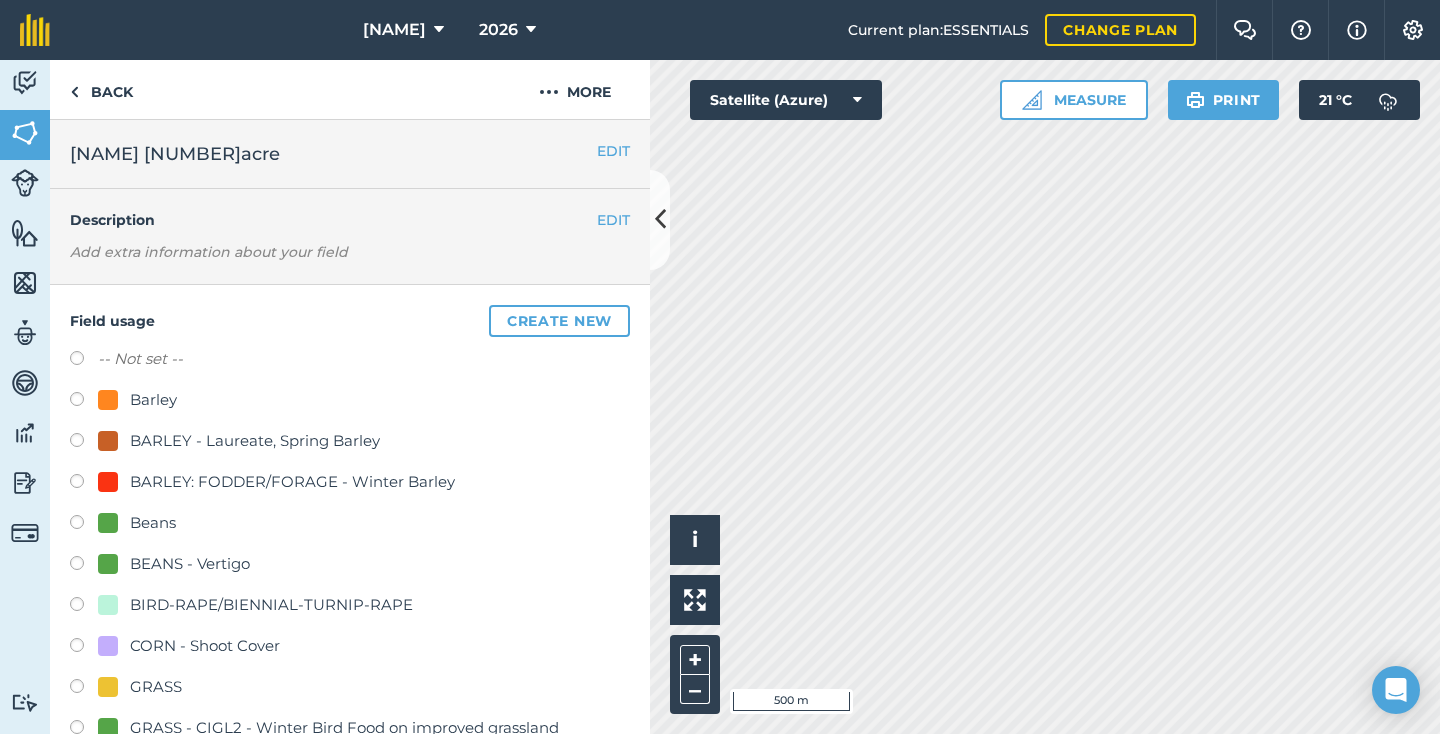 click on "-- Not set --" at bounding box center [140, 359] 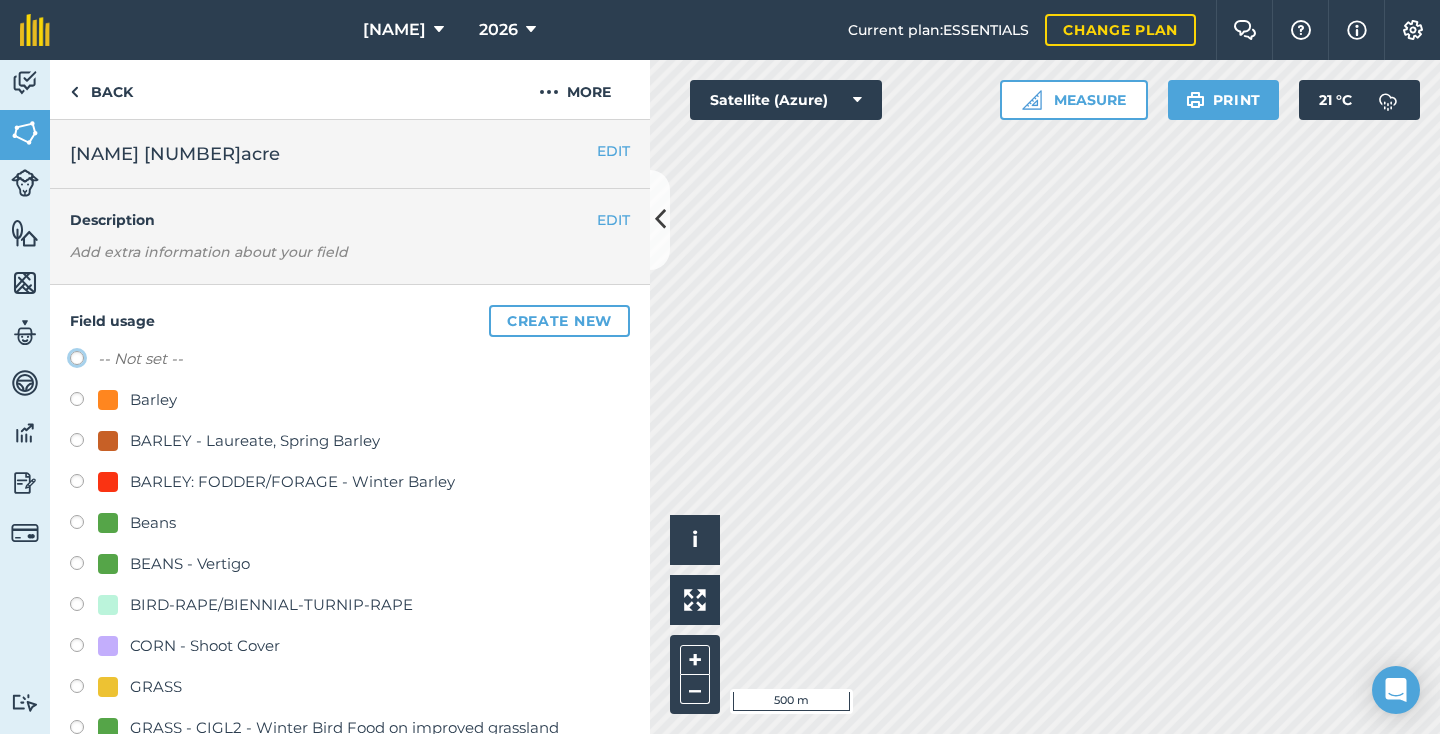 click on "-- Not set --" at bounding box center [-9923, 357] 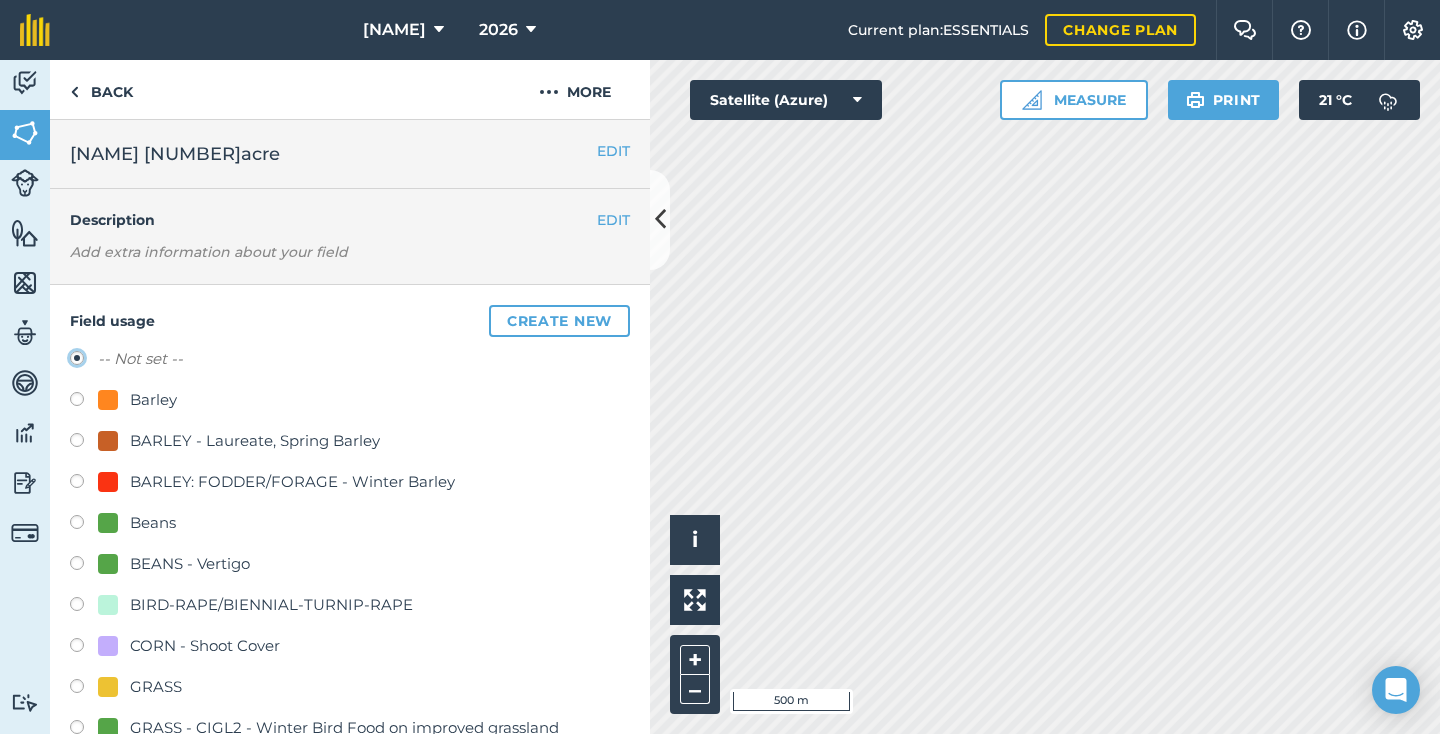radio on "true" 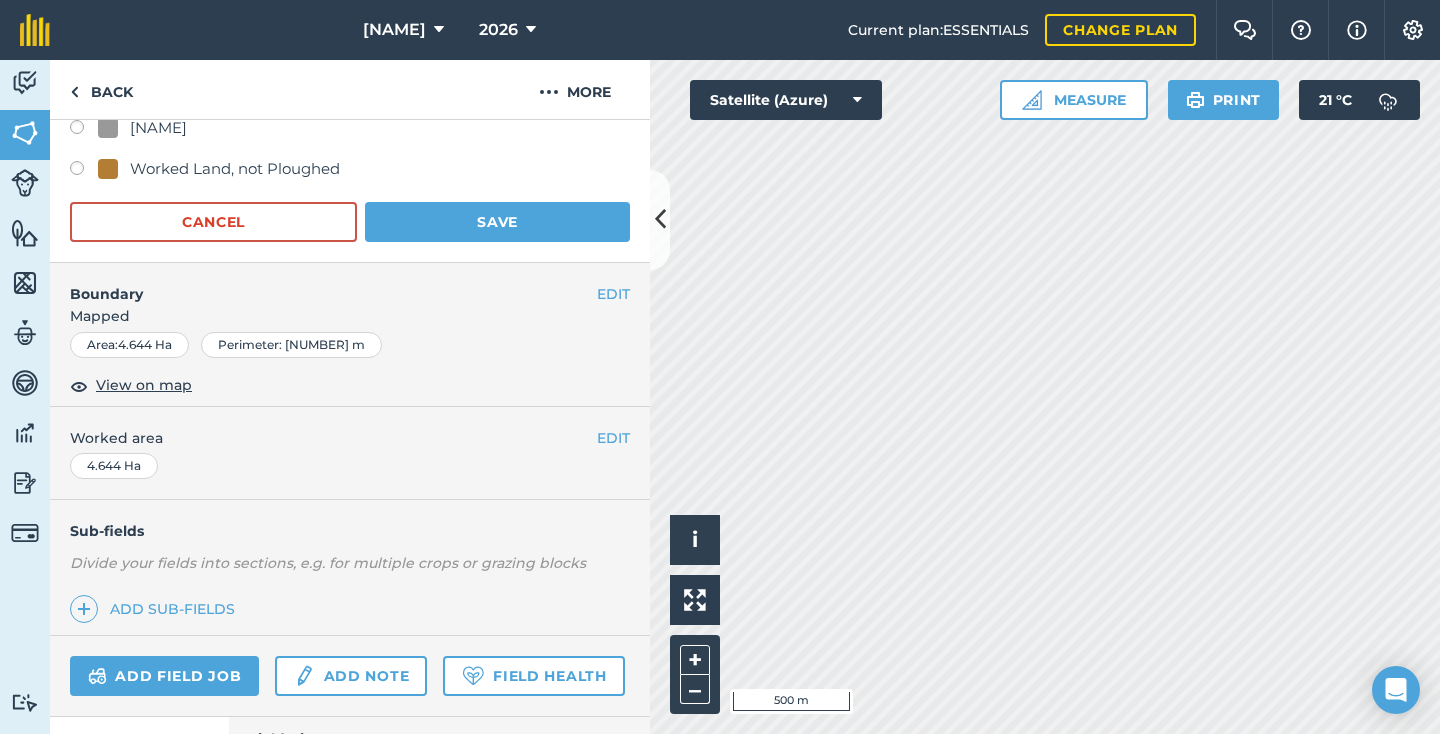 scroll, scrollTop: 1411, scrollLeft: 0, axis: vertical 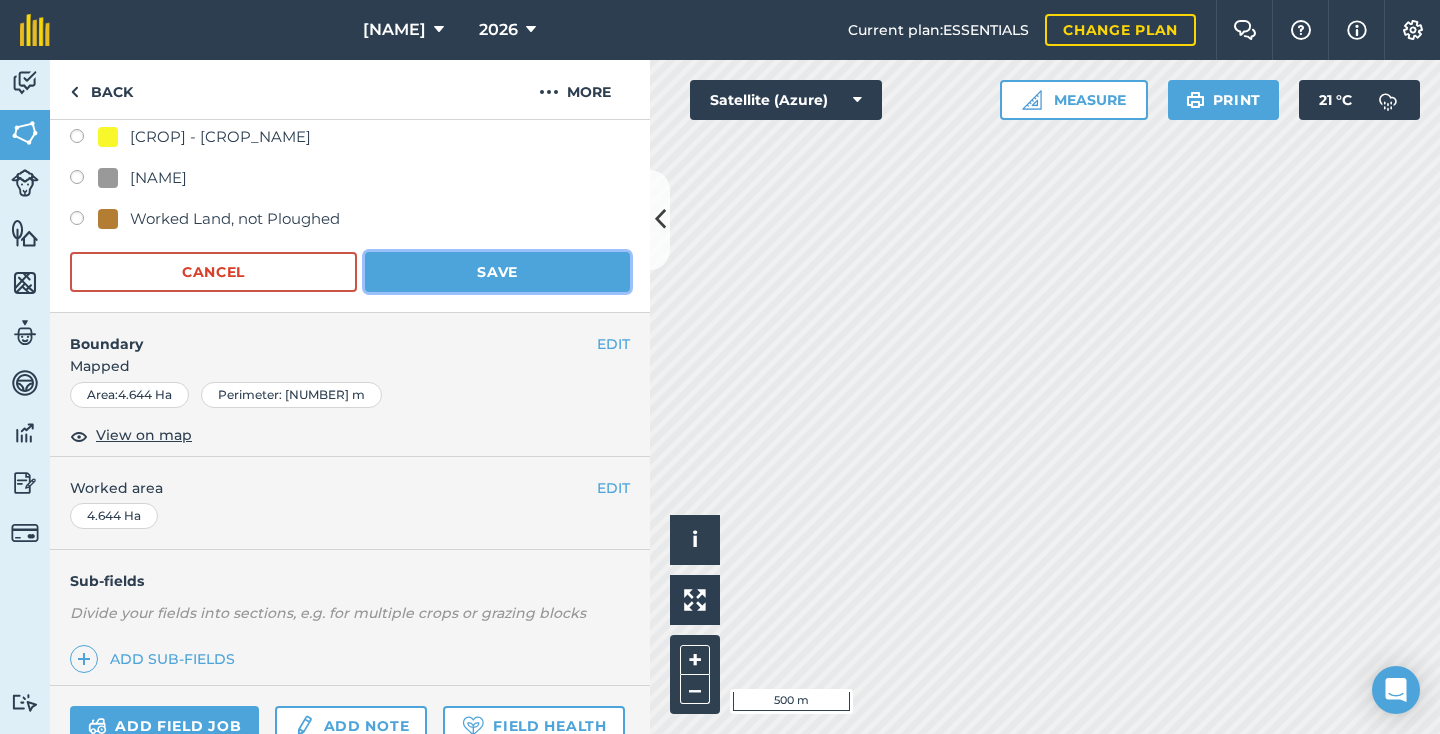 click on "Save" at bounding box center [497, 272] 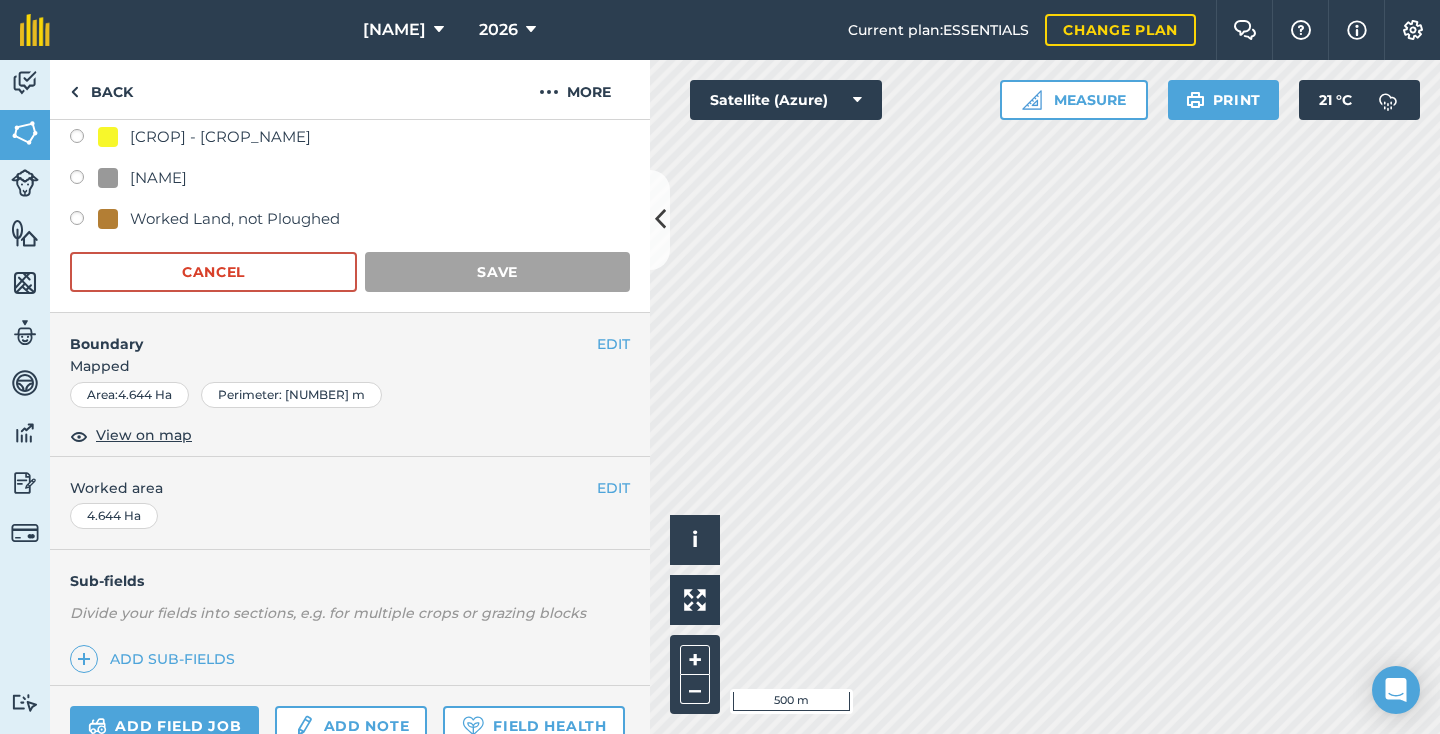 scroll, scrollTop: 204, scrollLeft: 0, axis: vertical 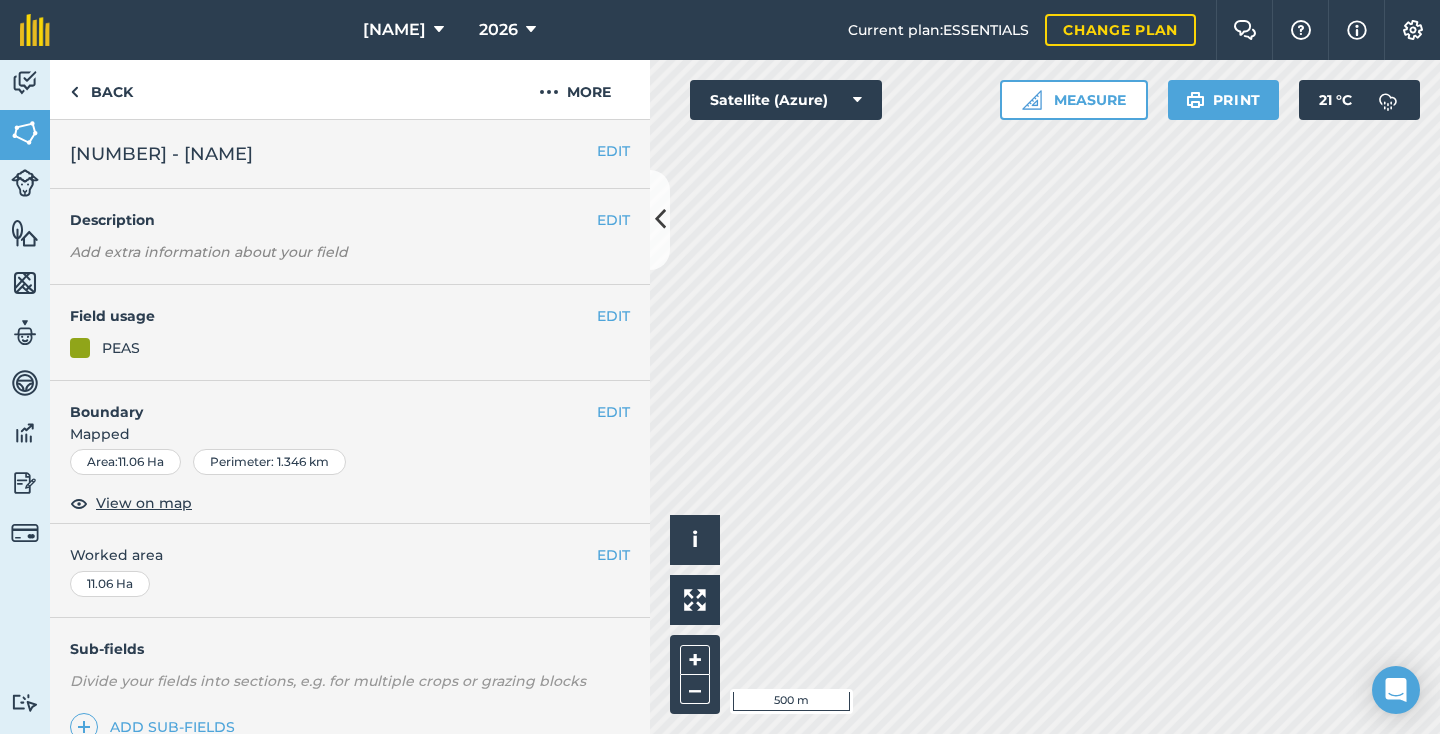 click on "EDIT Field usage [CROP]" at bounding box center (350, 333) 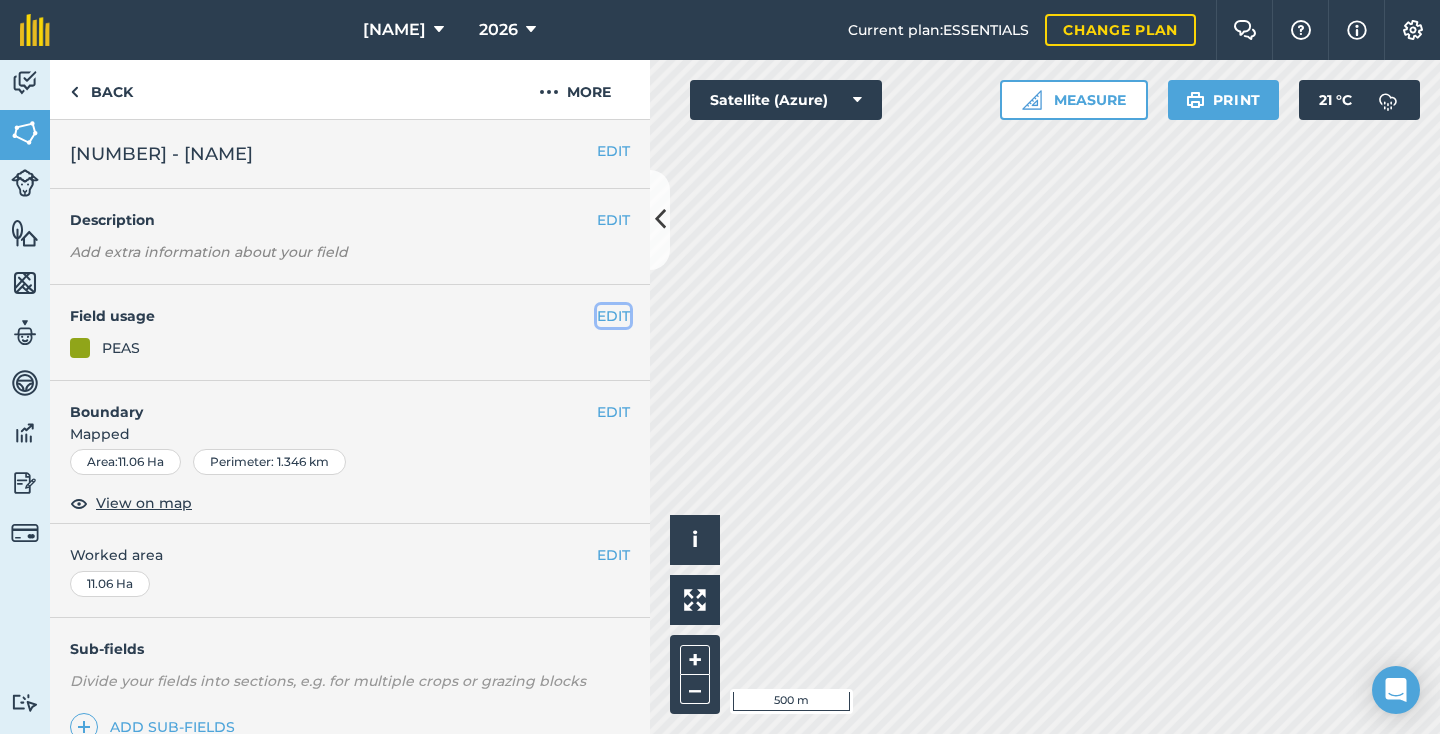 click on "EDIT" at bounding box center (613, 316) 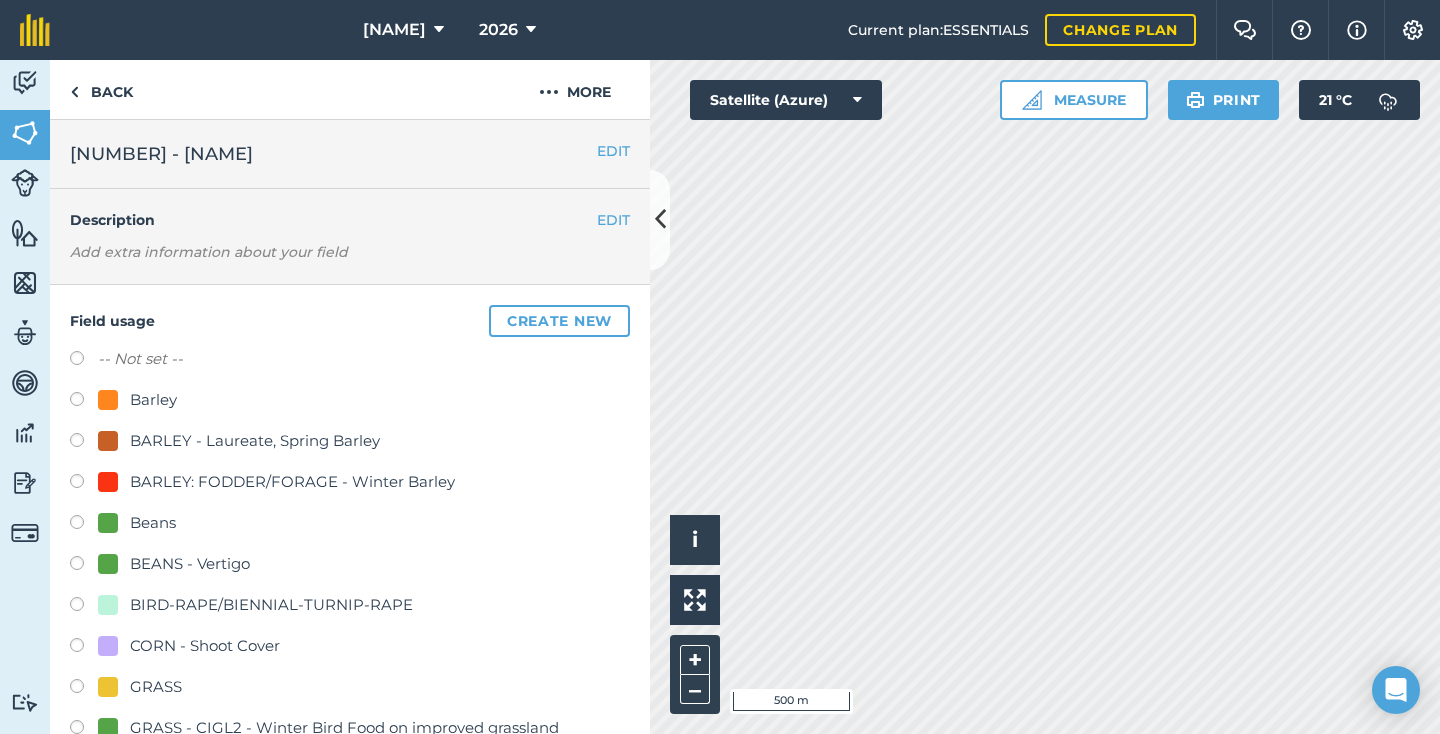 click on "-- Not set --" at bounding box center (140, 359) 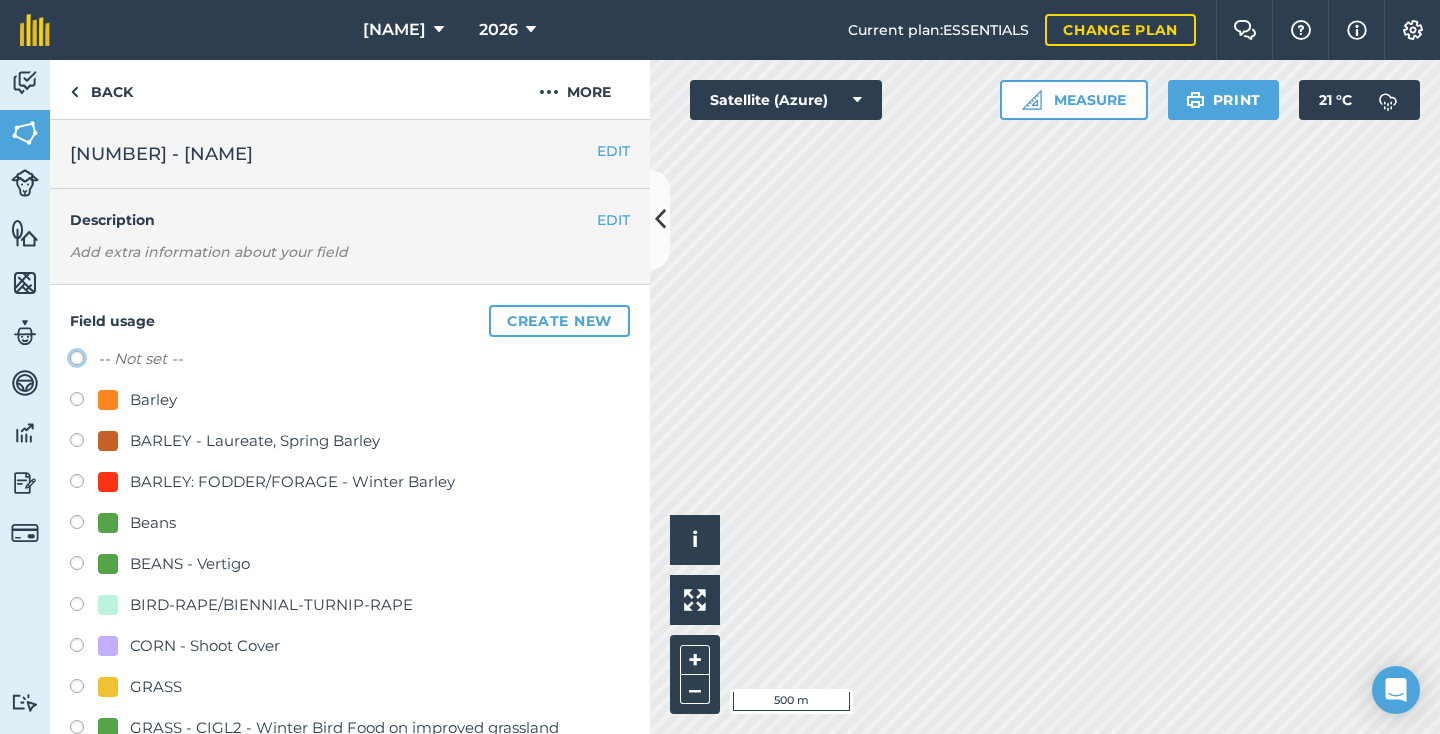 click on "-- Not set --" at bounding box center [-9923, 357] 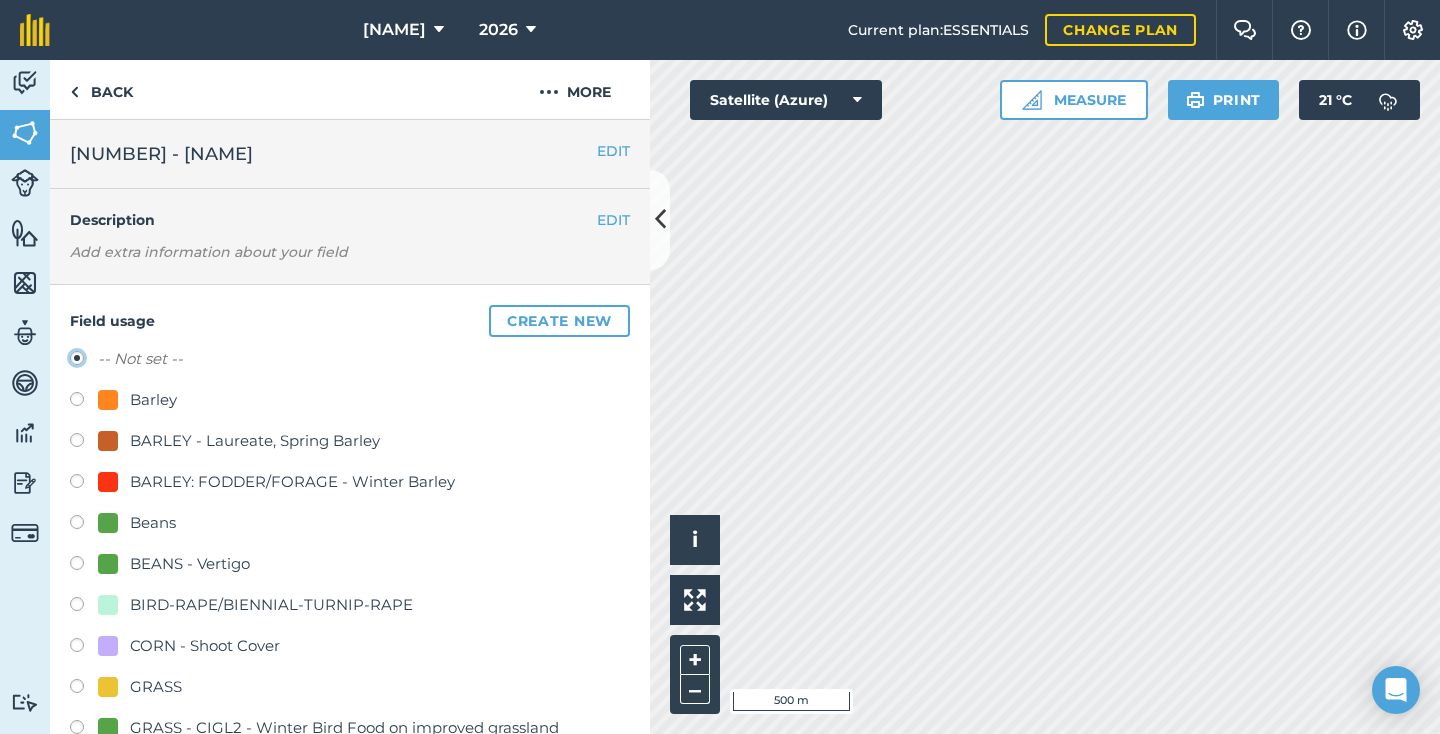 radio on "true" 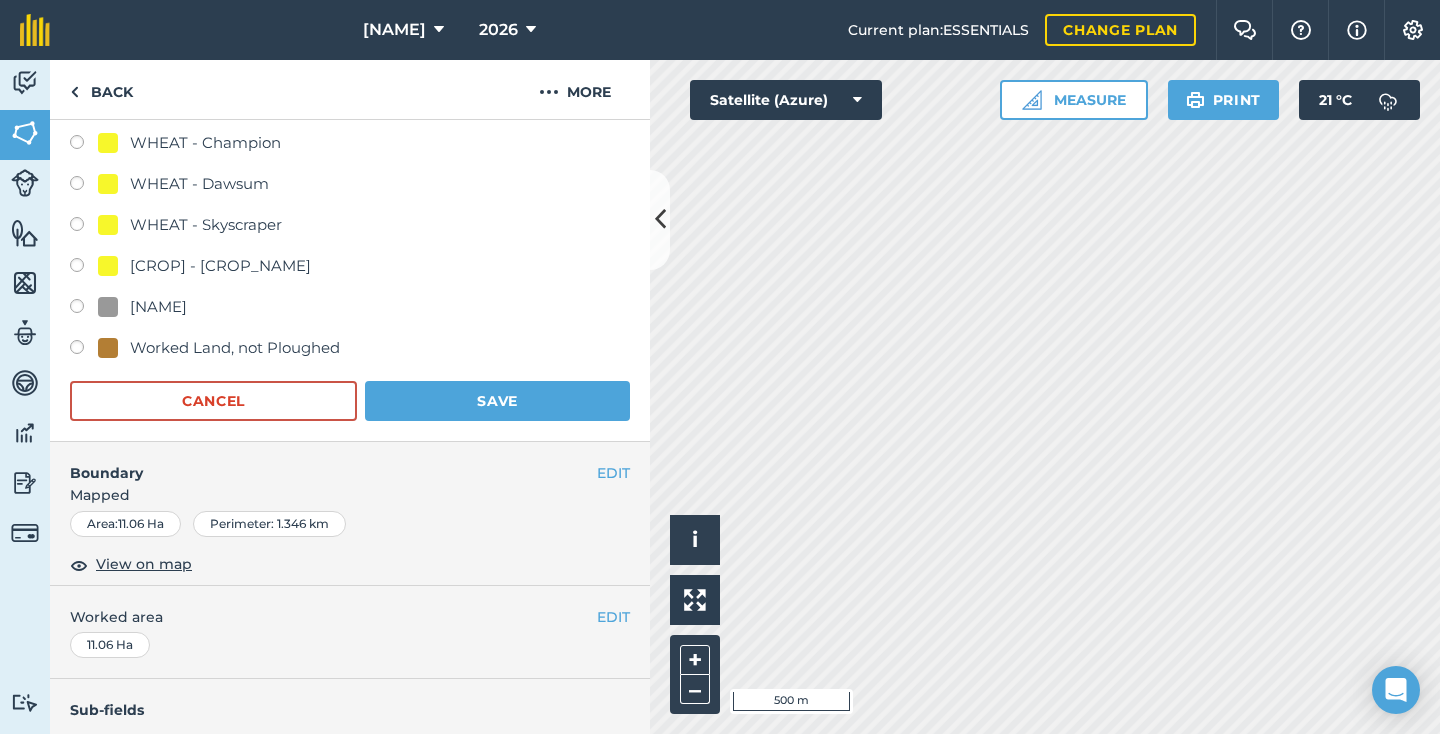 scroll, scrollTop: 1550, scrollLeft: 0, axis: vertical 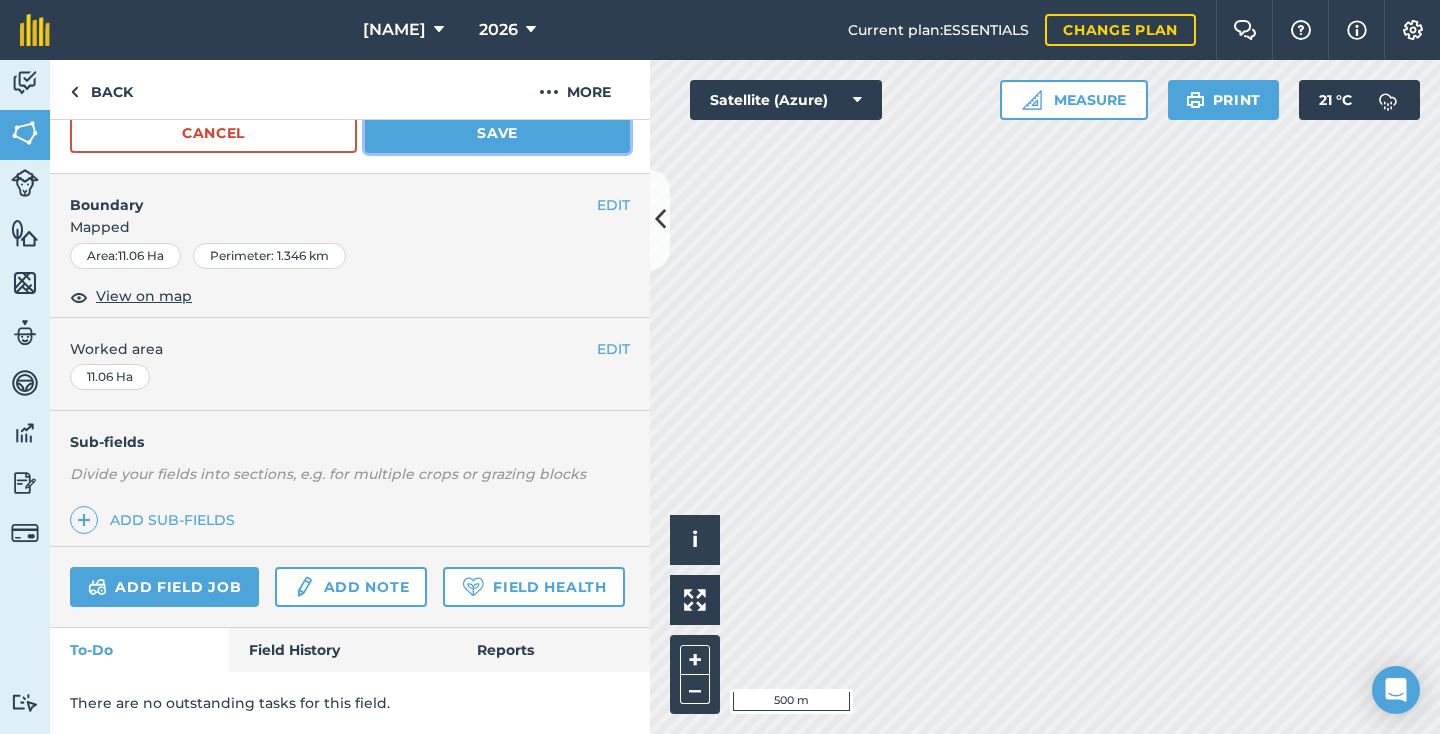 click on "Save" at bounding box center (497, 133) 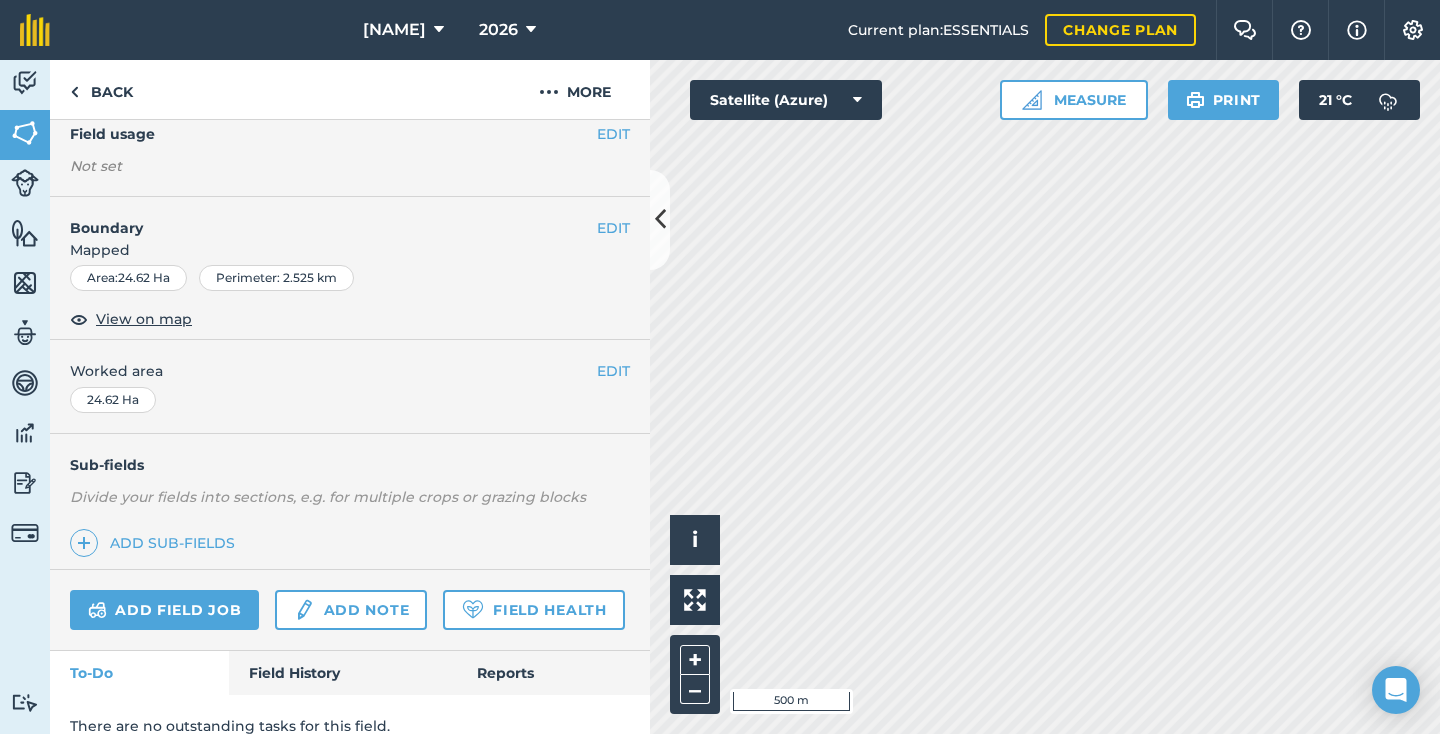scroll, scrollTop: 227, scrollLeft: 0, axis: vertical 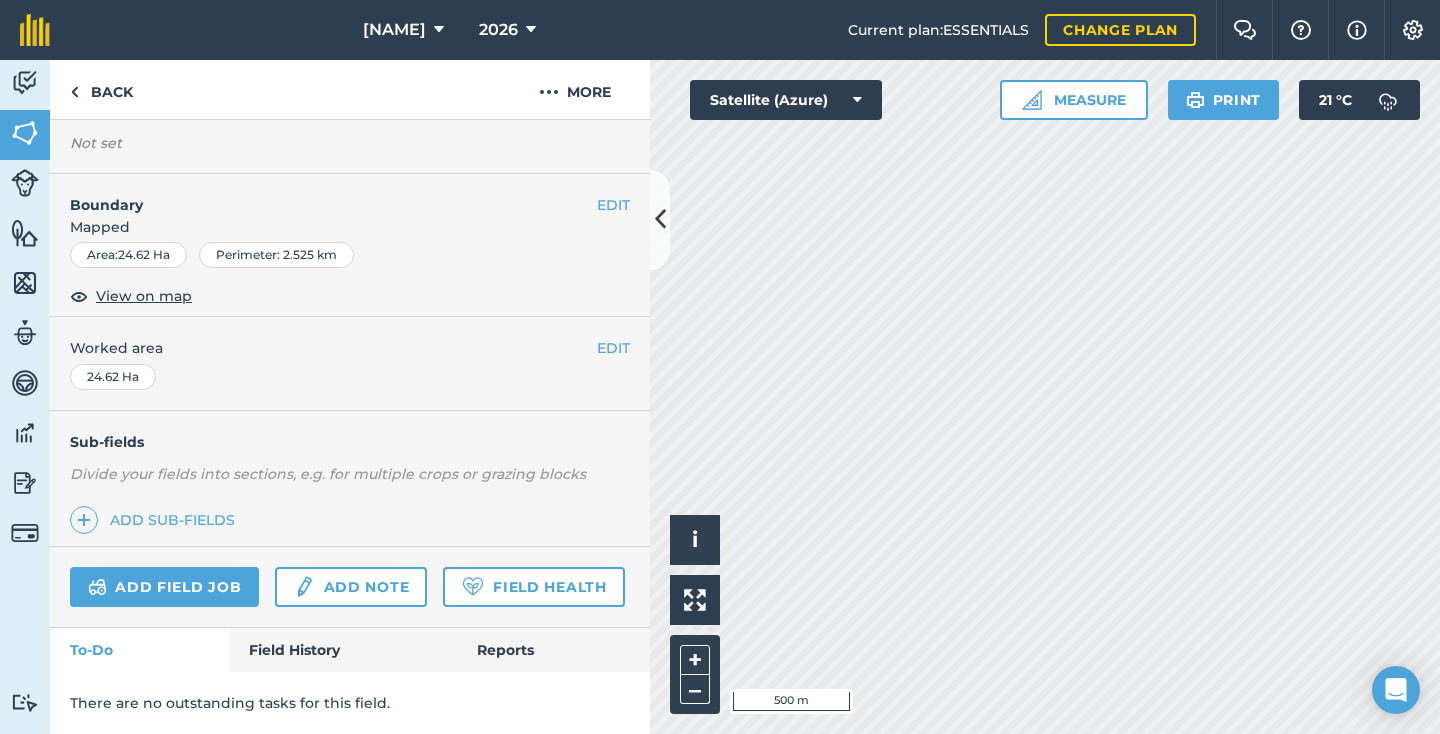 click on "EDIT Boundary   Mapped Area :  [NUMBER]   Ha Perimeter :   [NUMBER]   km   View on map" at bounding box center (350, 246) 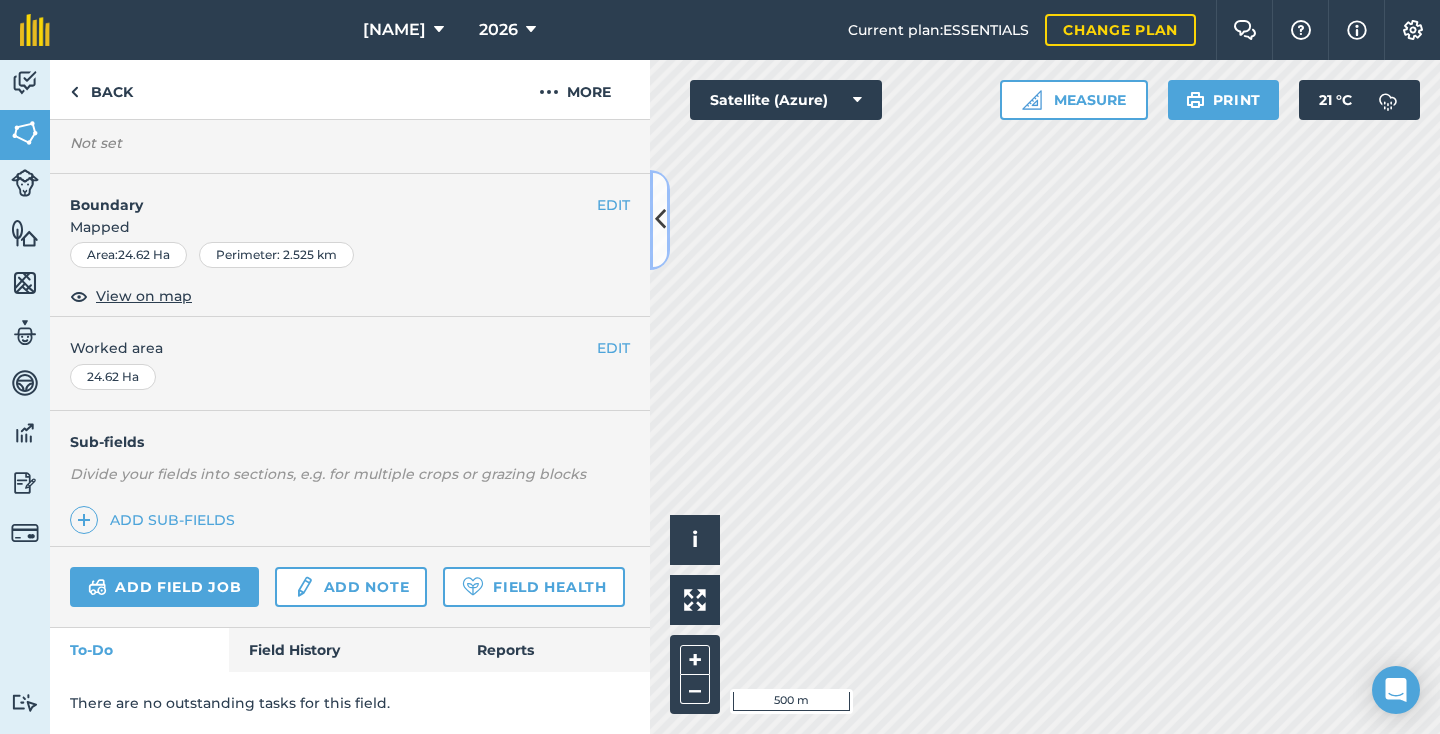 click at bounding box center [660, 219] 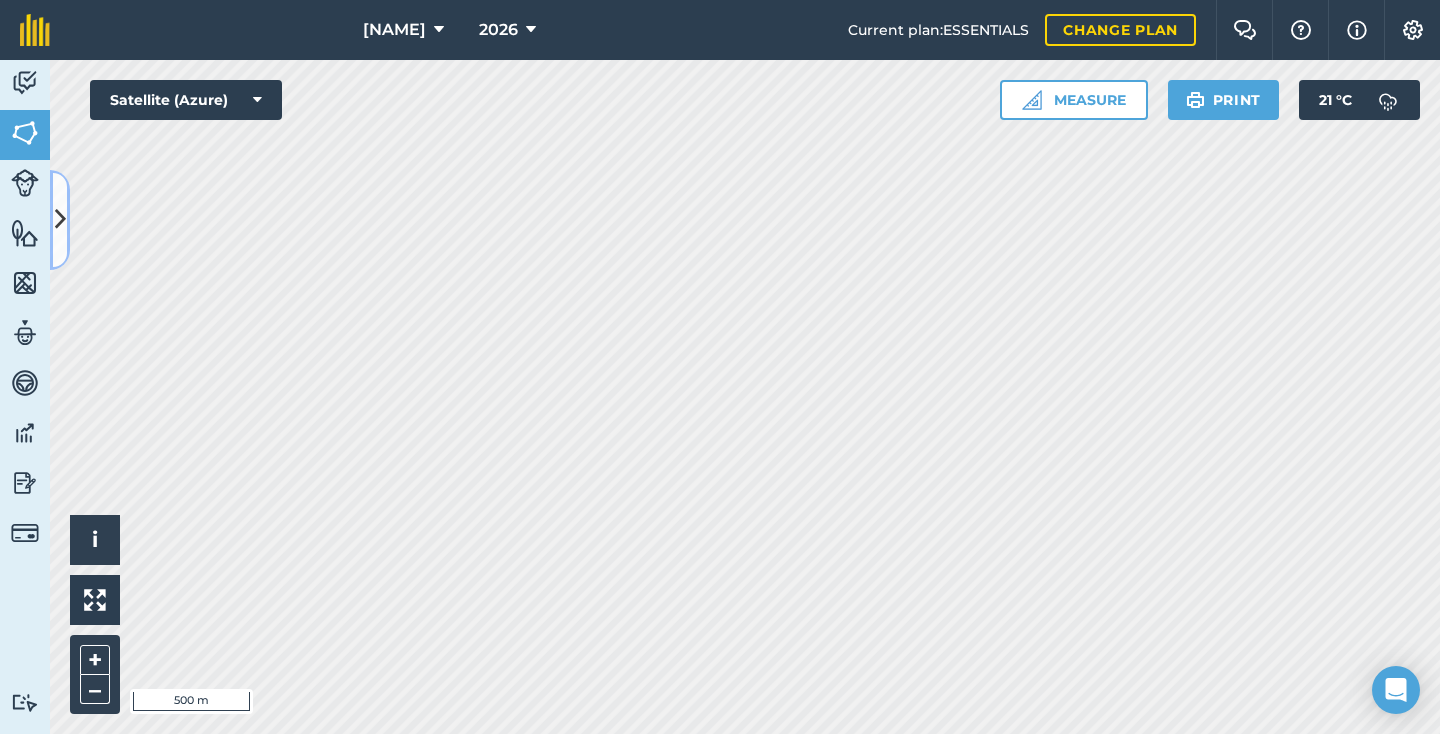 click at bounding box center (60, 219) 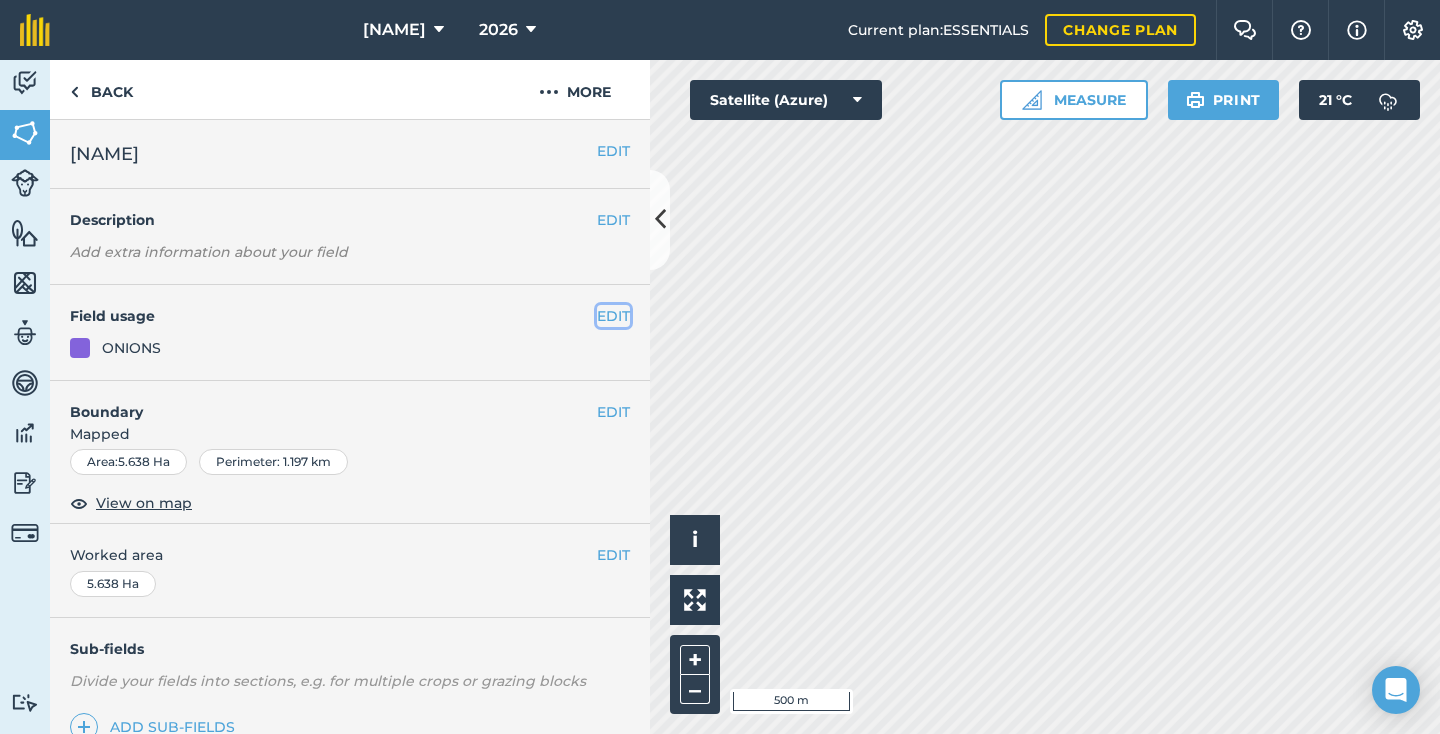 click on "EDIT" at bounding box center [613, 316] 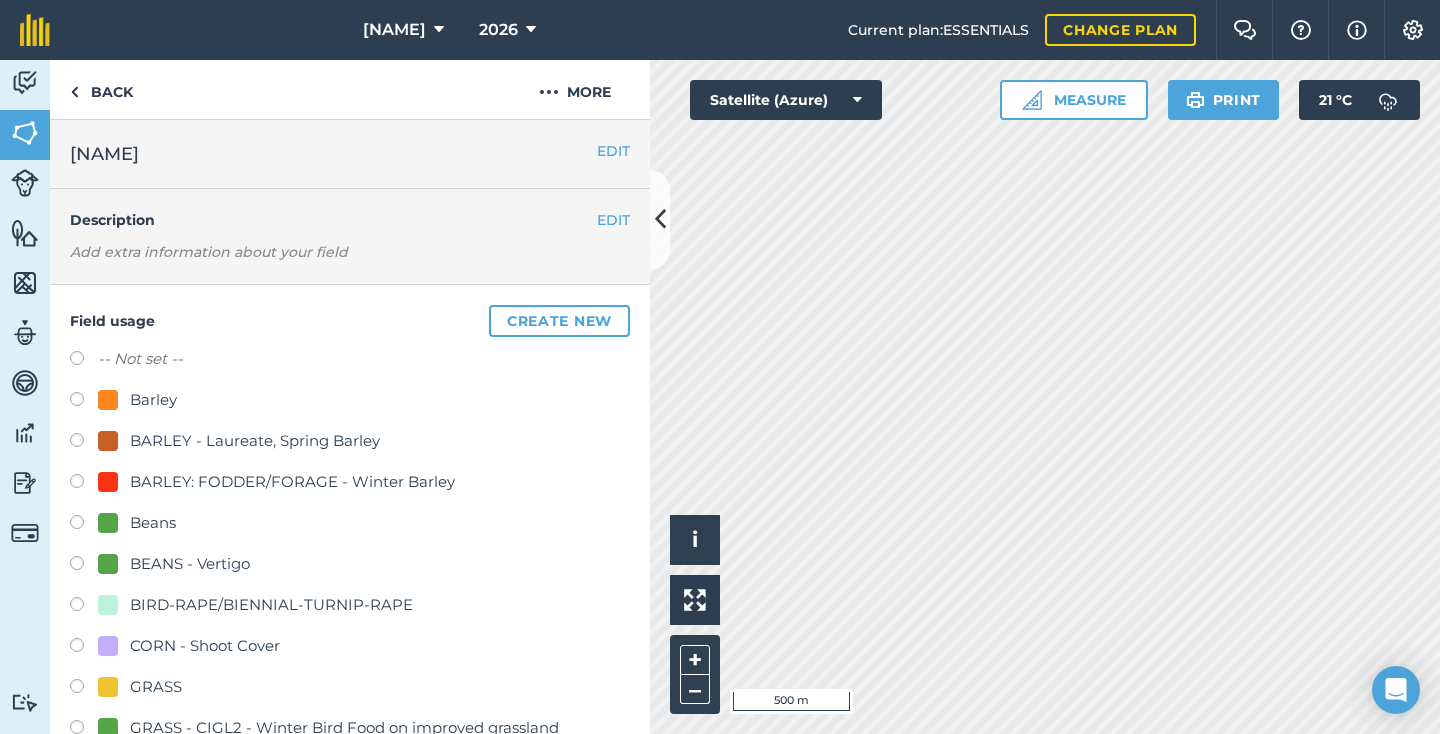 click on "-- Not set --" at bounding box center (350, 361) 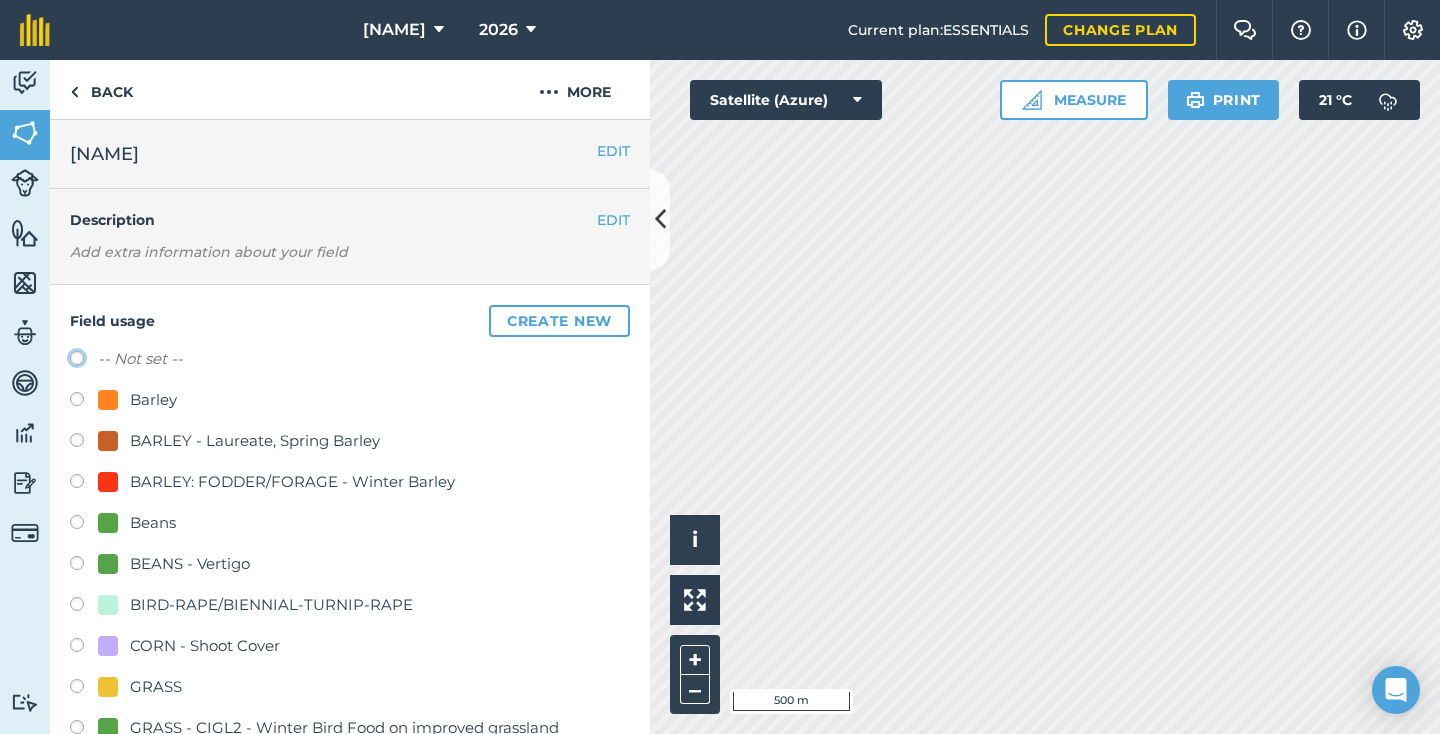 click on "-- Not set --" at bounding box center [-9923, 357] 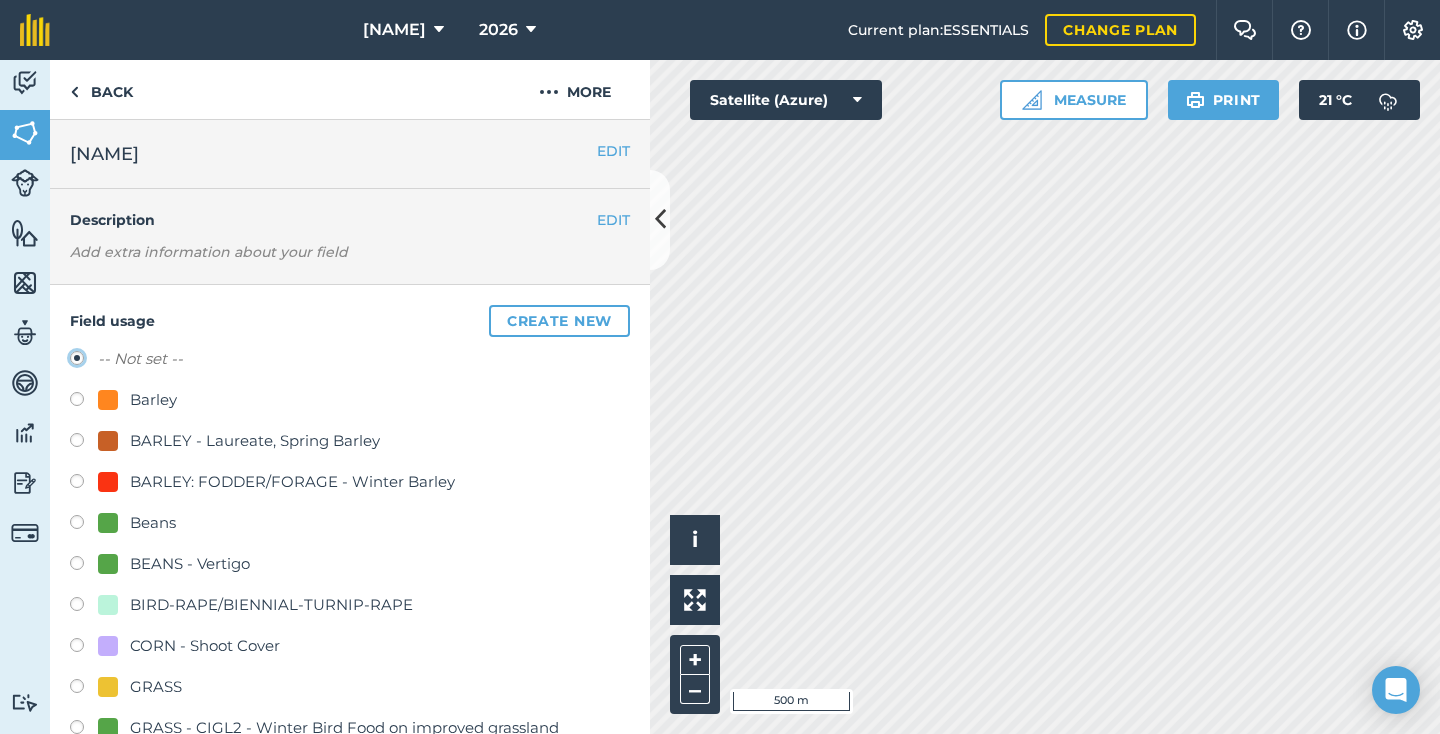radio on "true" 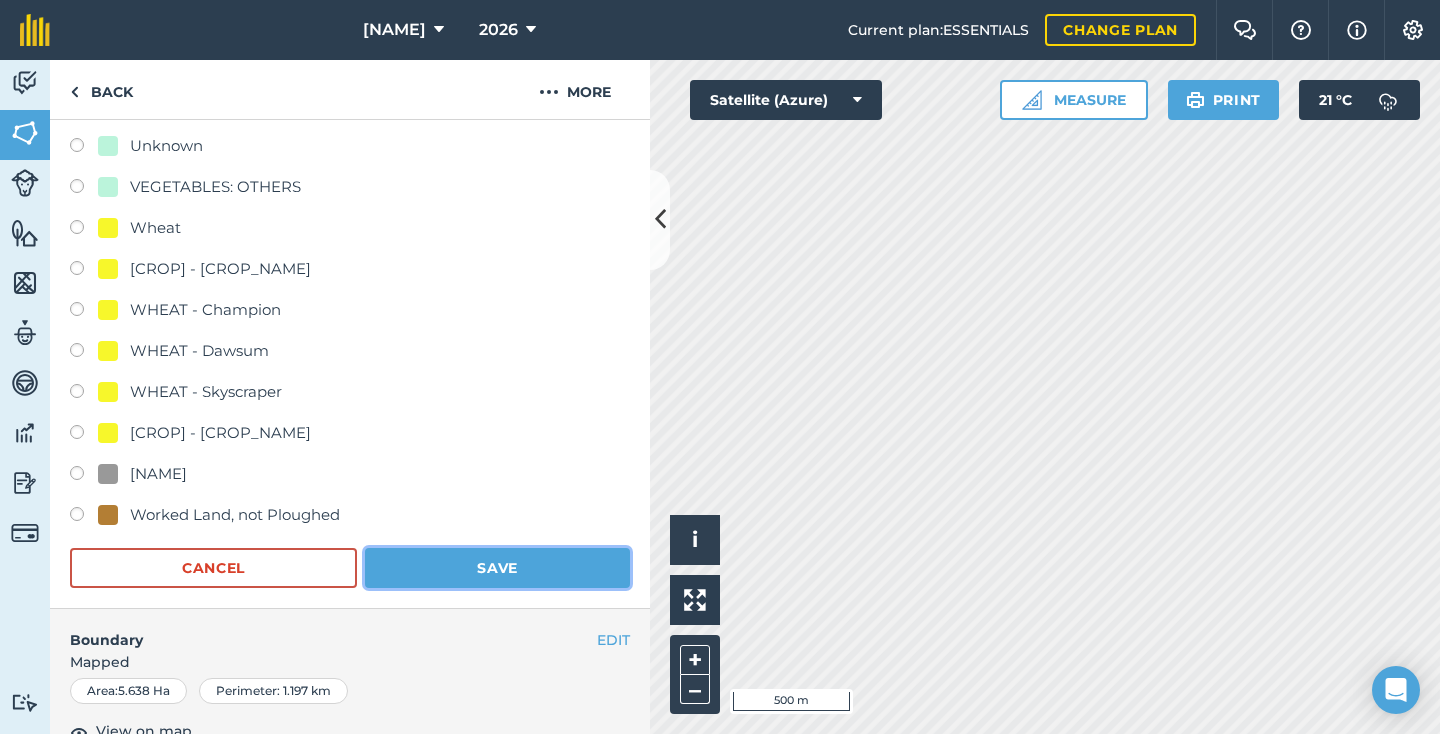 click on "Save" at bounding box center [497, 568] 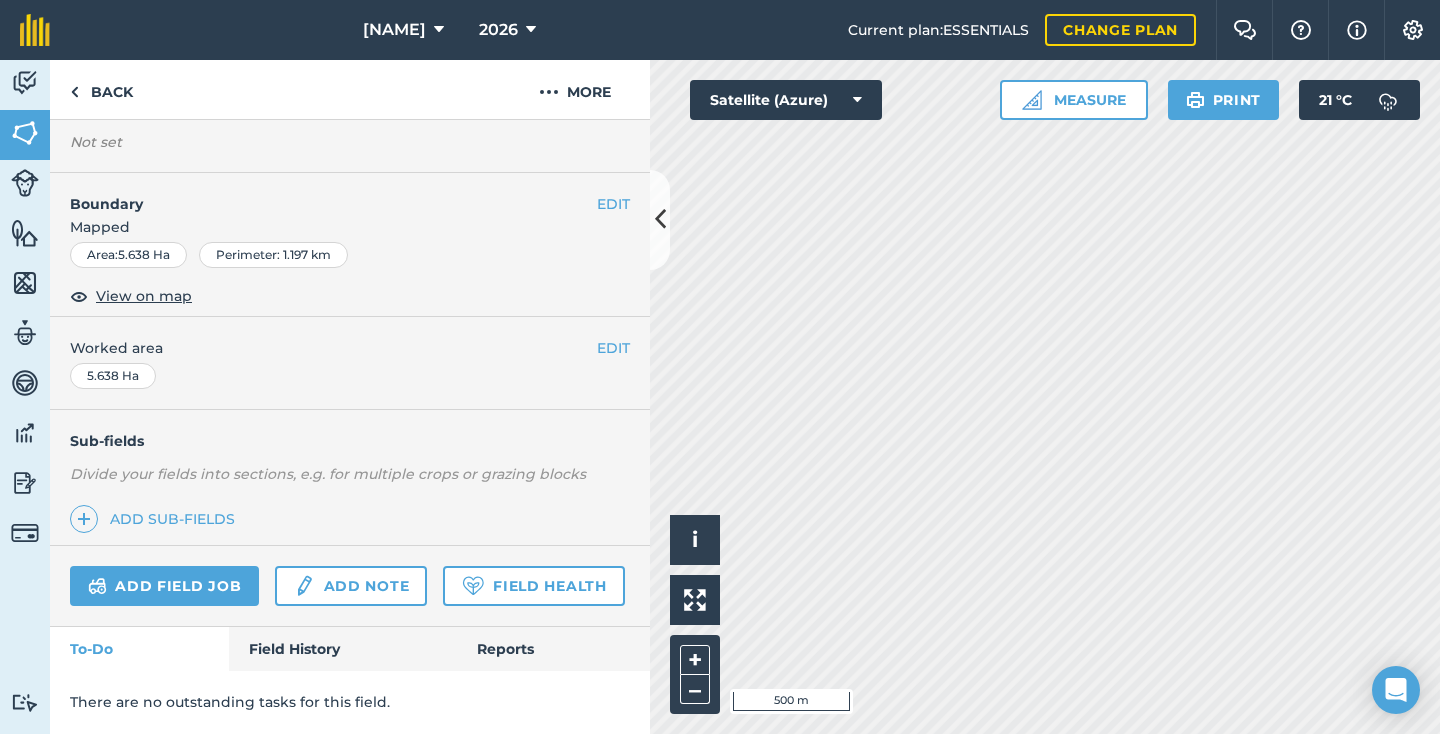 scroll, scrollTop: 204, scrollLeft: 0, axis: vertical 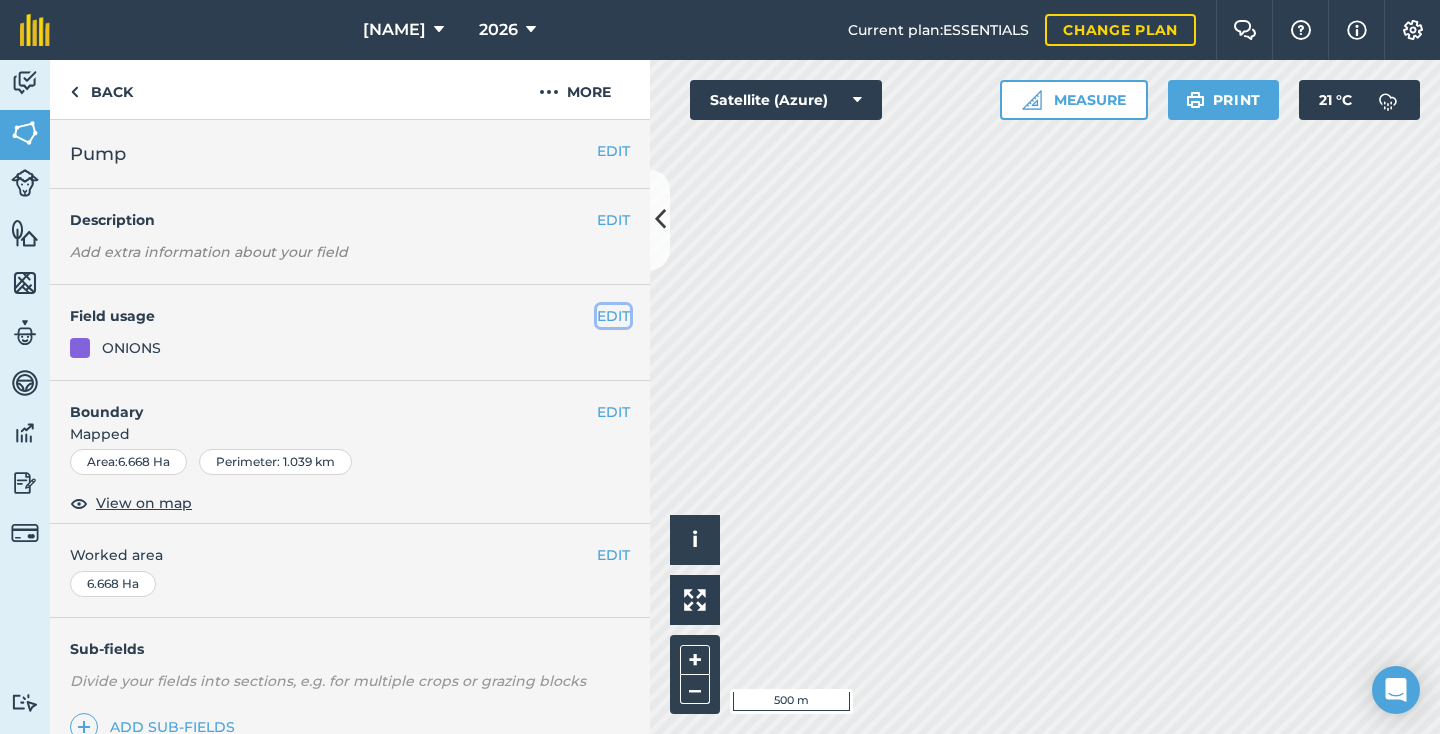 click on "EDIT" at bounding box center [613, 316] 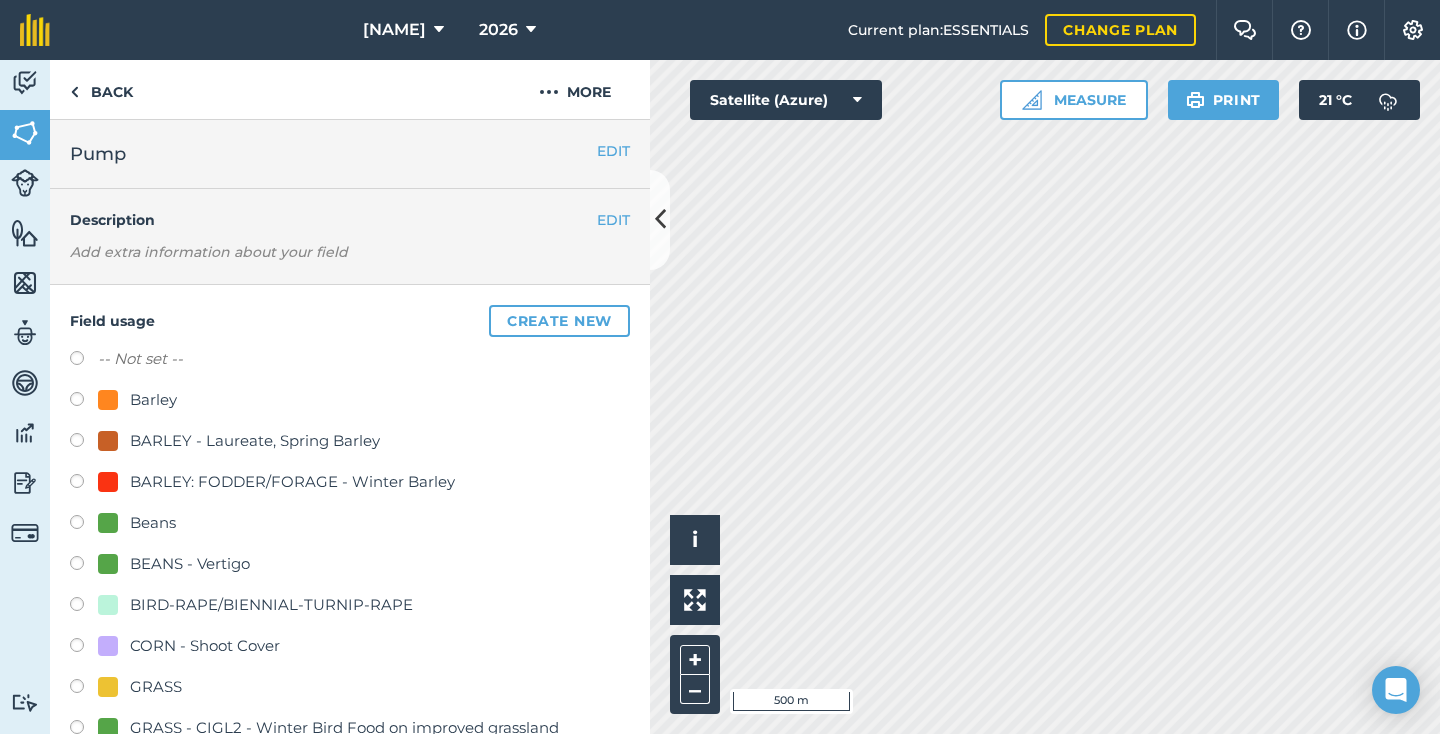 click on "-- Not set --" at bounding box center (140, 359) 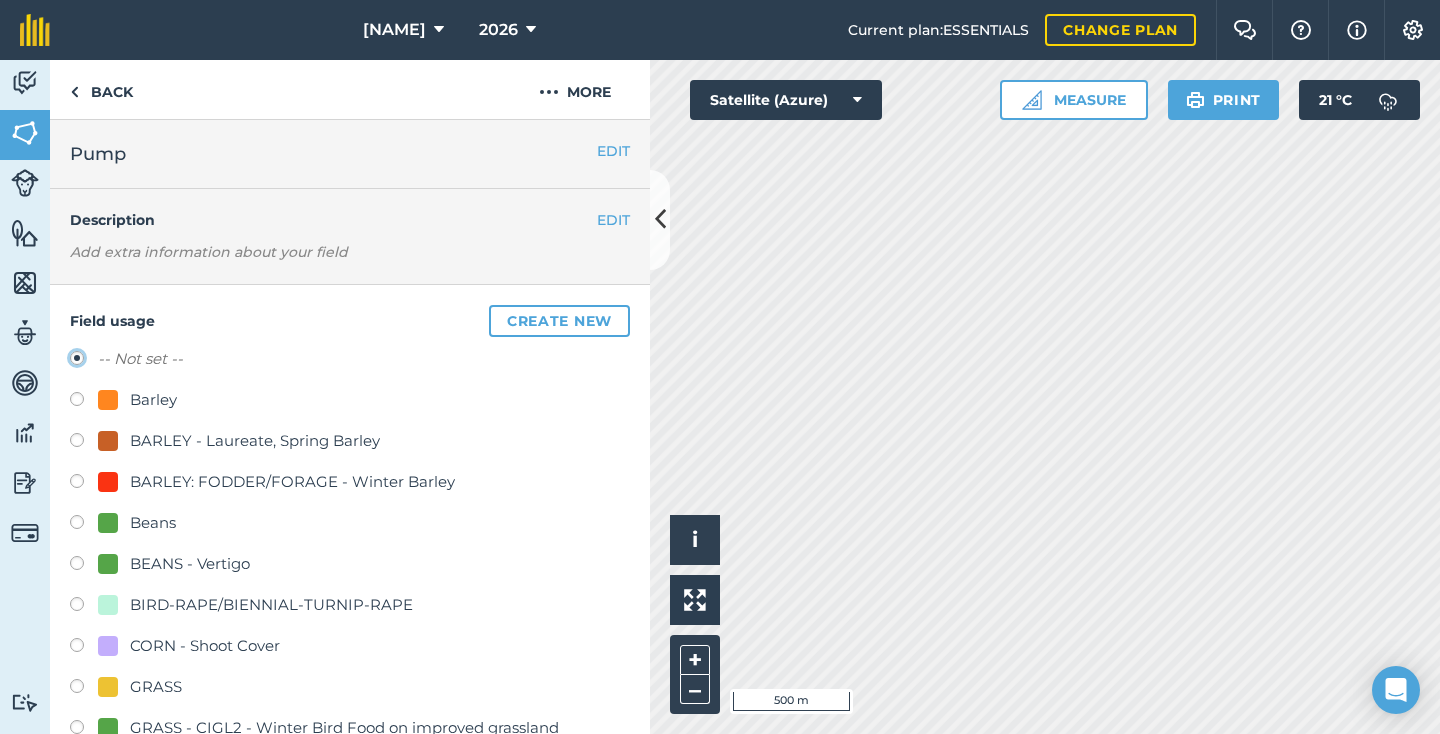 radio on "true" 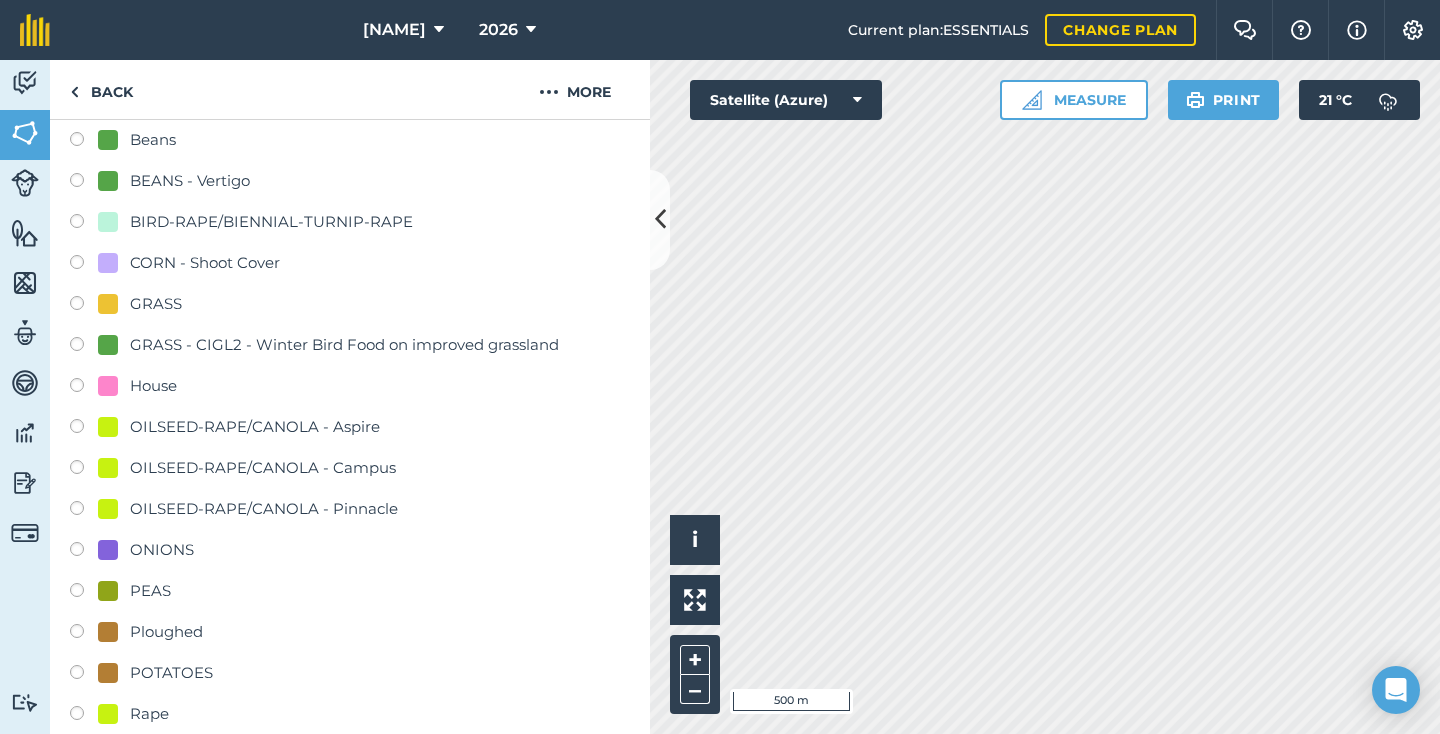 scroll, scrollTop: 1014, scrollLeft: 0, axis: vertical 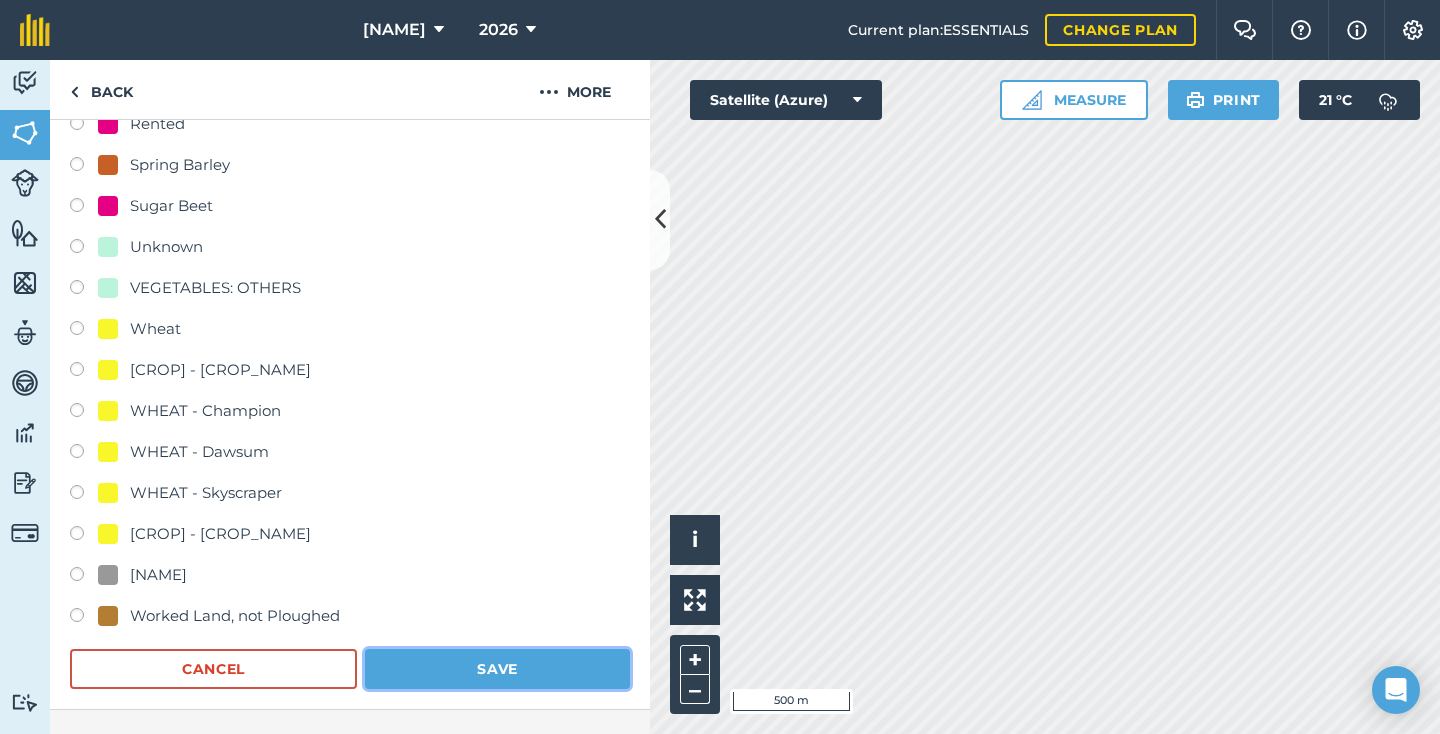 click on "Save" at bounding box center [497, 669] 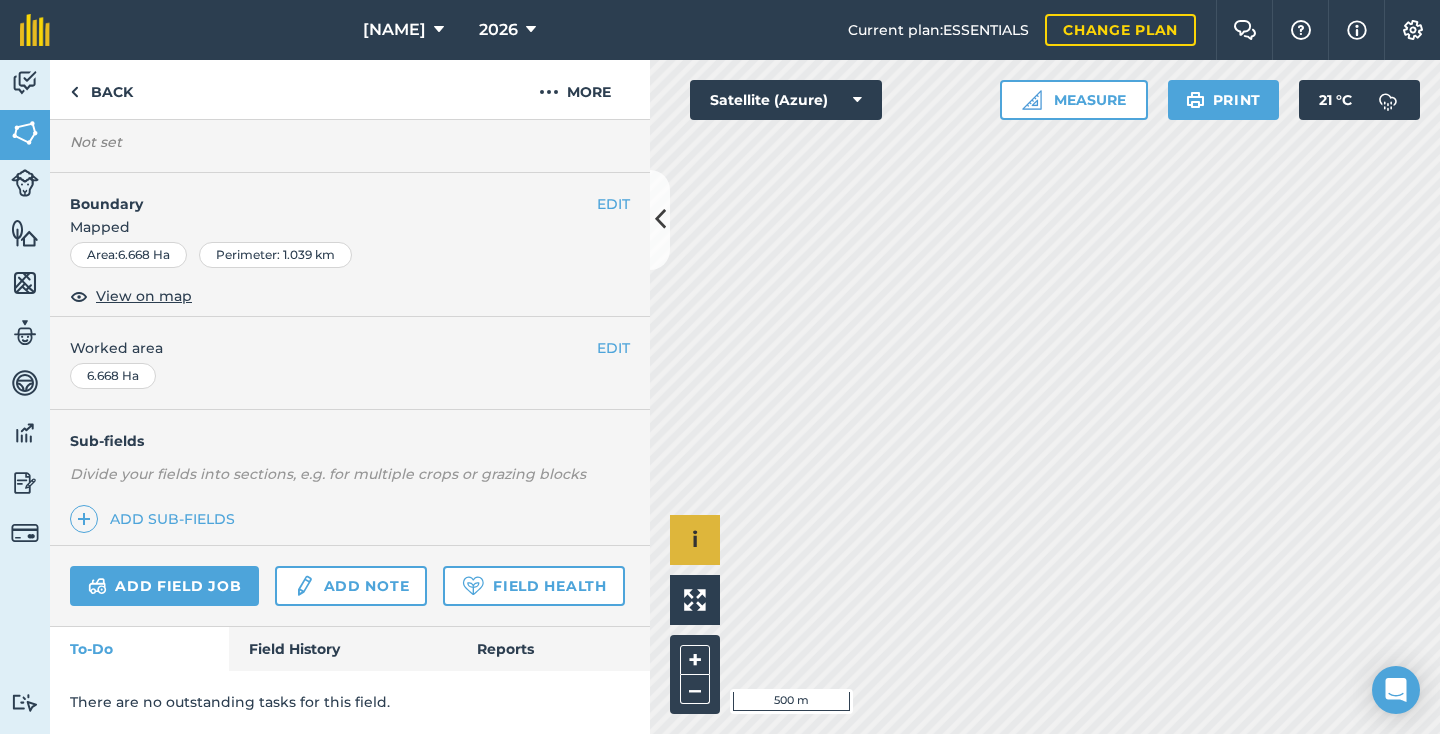scroll, scrollTop: 204, scrollLeft: 0, axis: vertical 